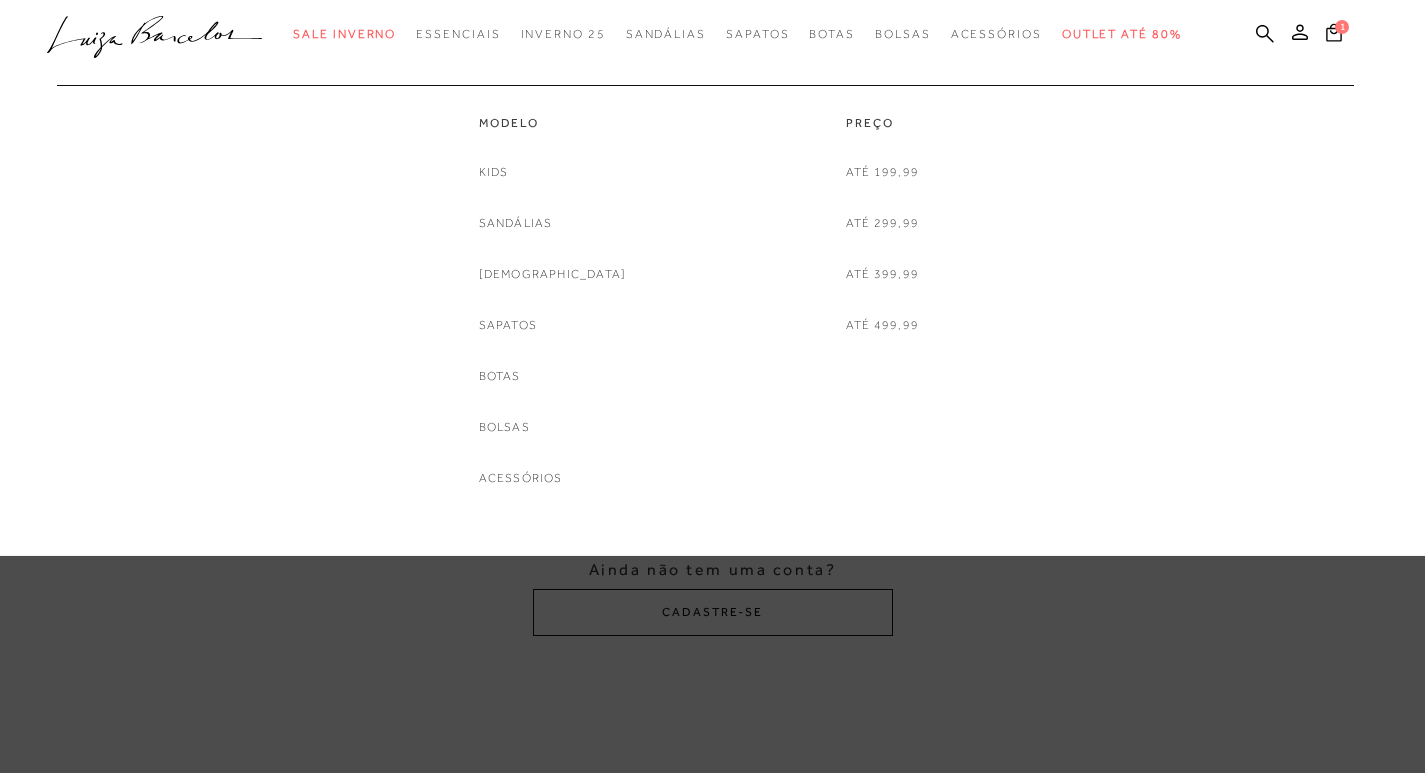 scroll, scrollTop: 0, scrollLeft: 0, axis: both 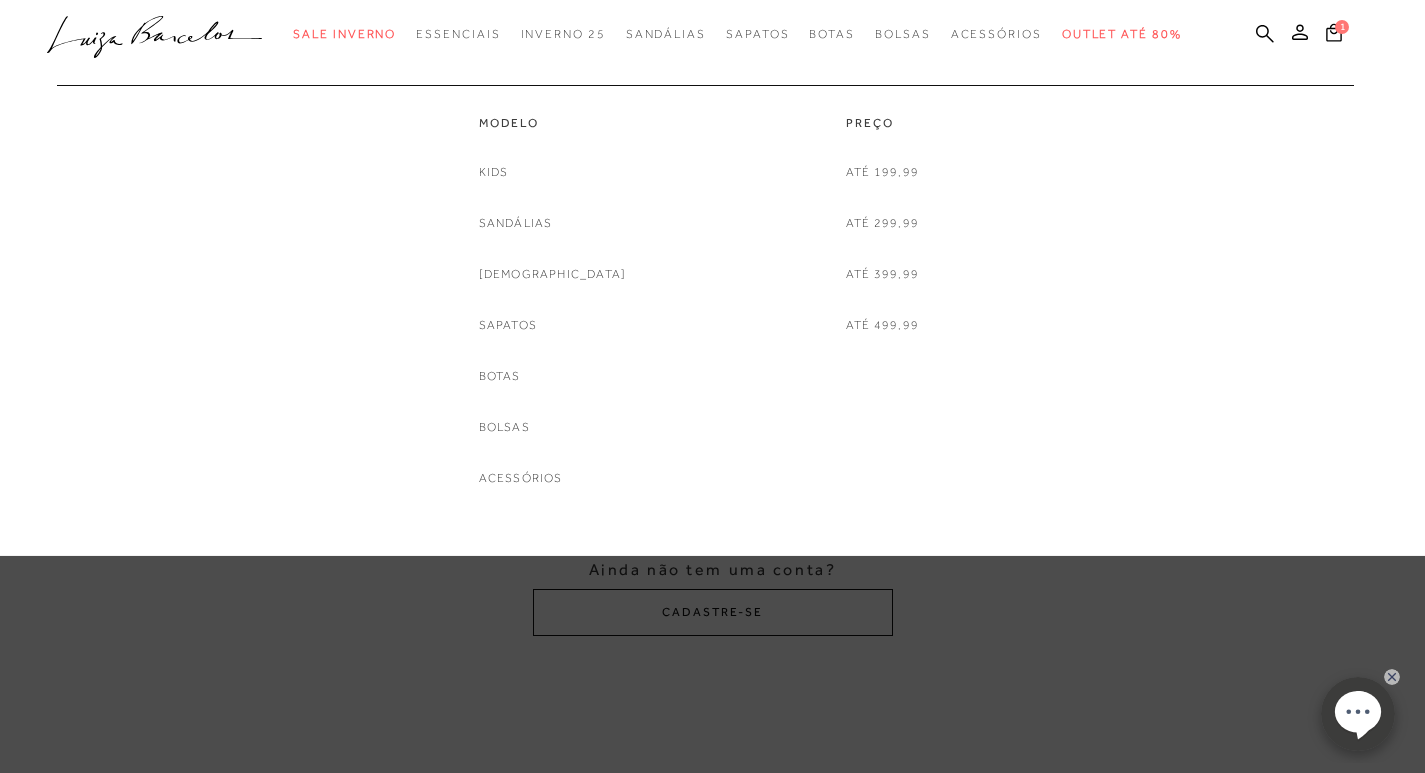 click on "Outlet até 80%" at bounding box center (1122, 34) 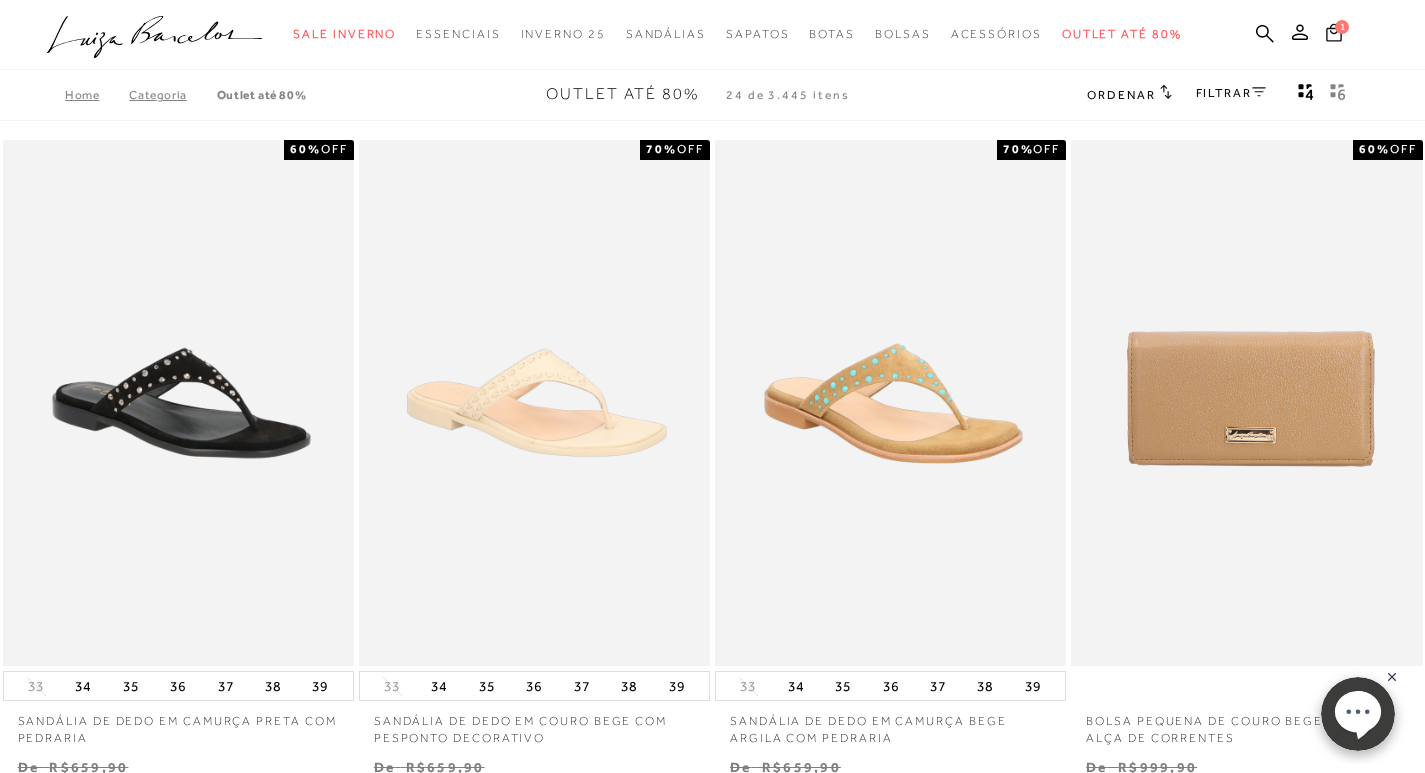 click on "1" at bounding box center [1342, 27] 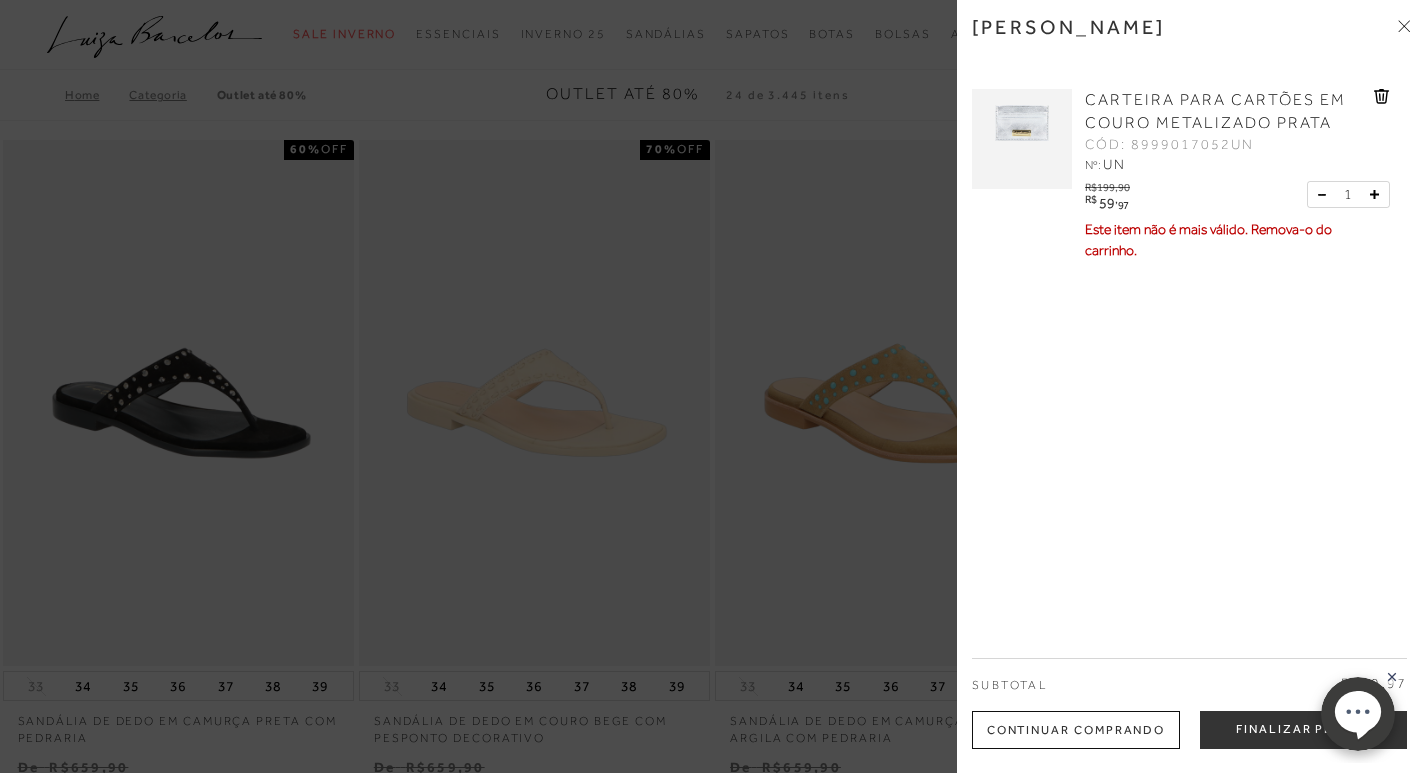 click at bounding box center (712, 386) 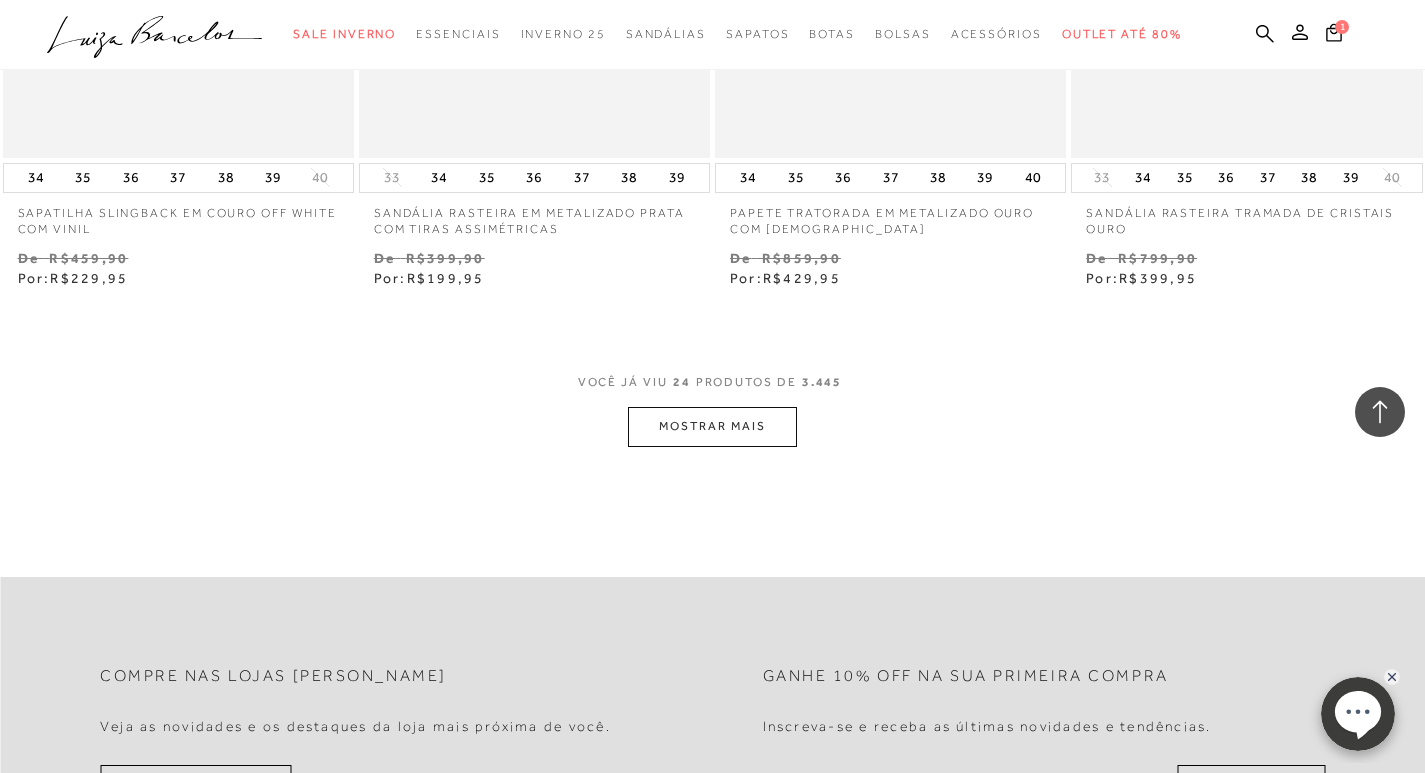 scroll, scrollTop: 3900, scrollLeft: 0, axis: vertical 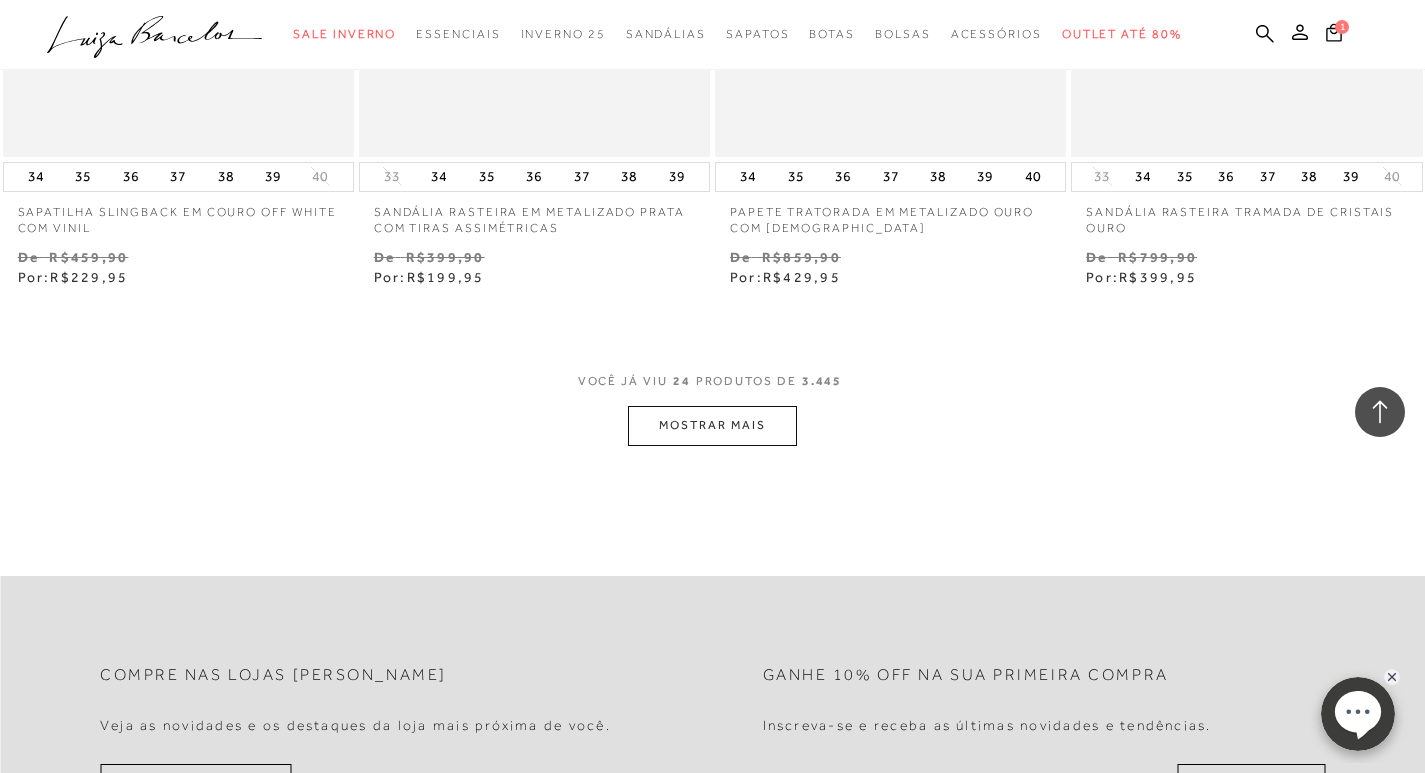 click on "MOSTRAR MAIS" at bounding box center (712, 425) 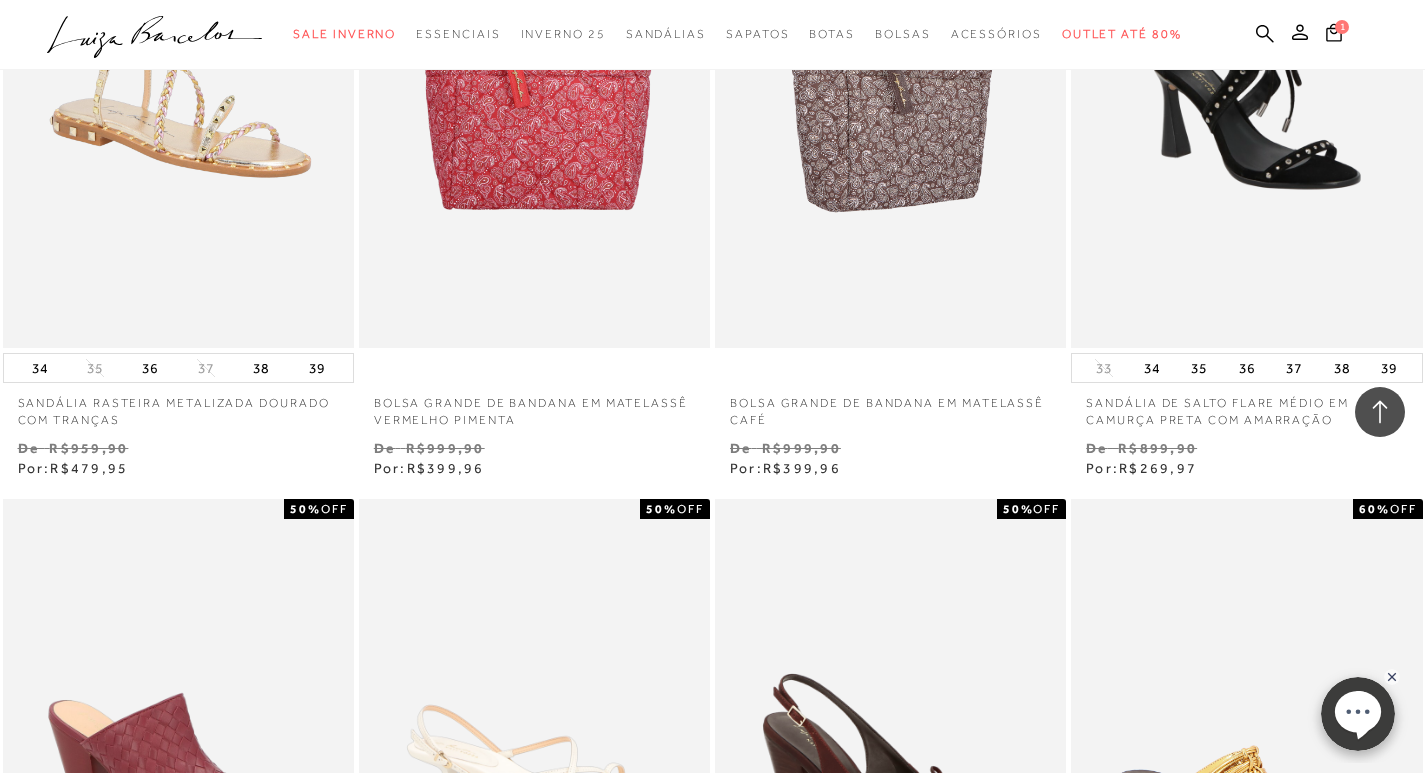 scroll, scrollTop: 5700, scrollLeft: 0, axis: vertical 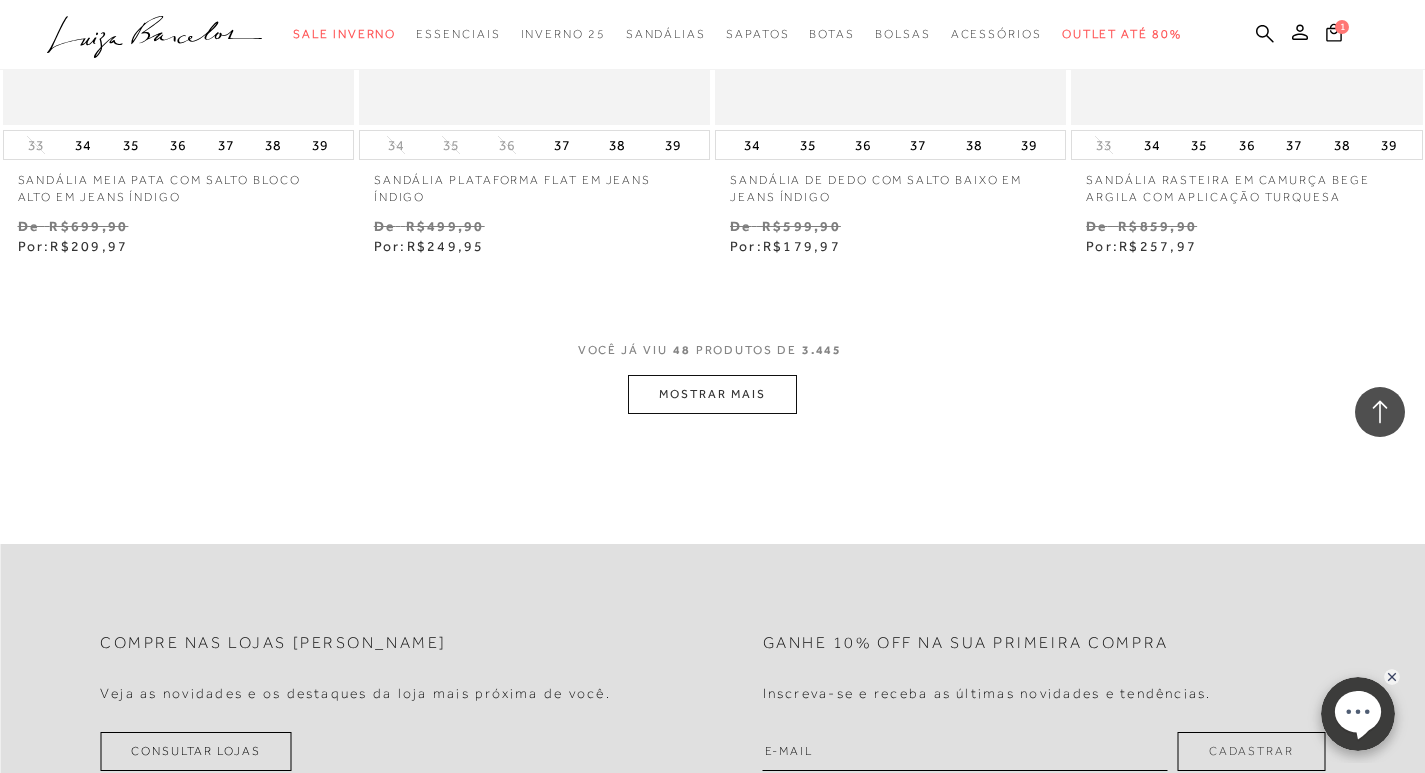 click on "MOSTRAR MAIS" at bounding box center [712, 394] 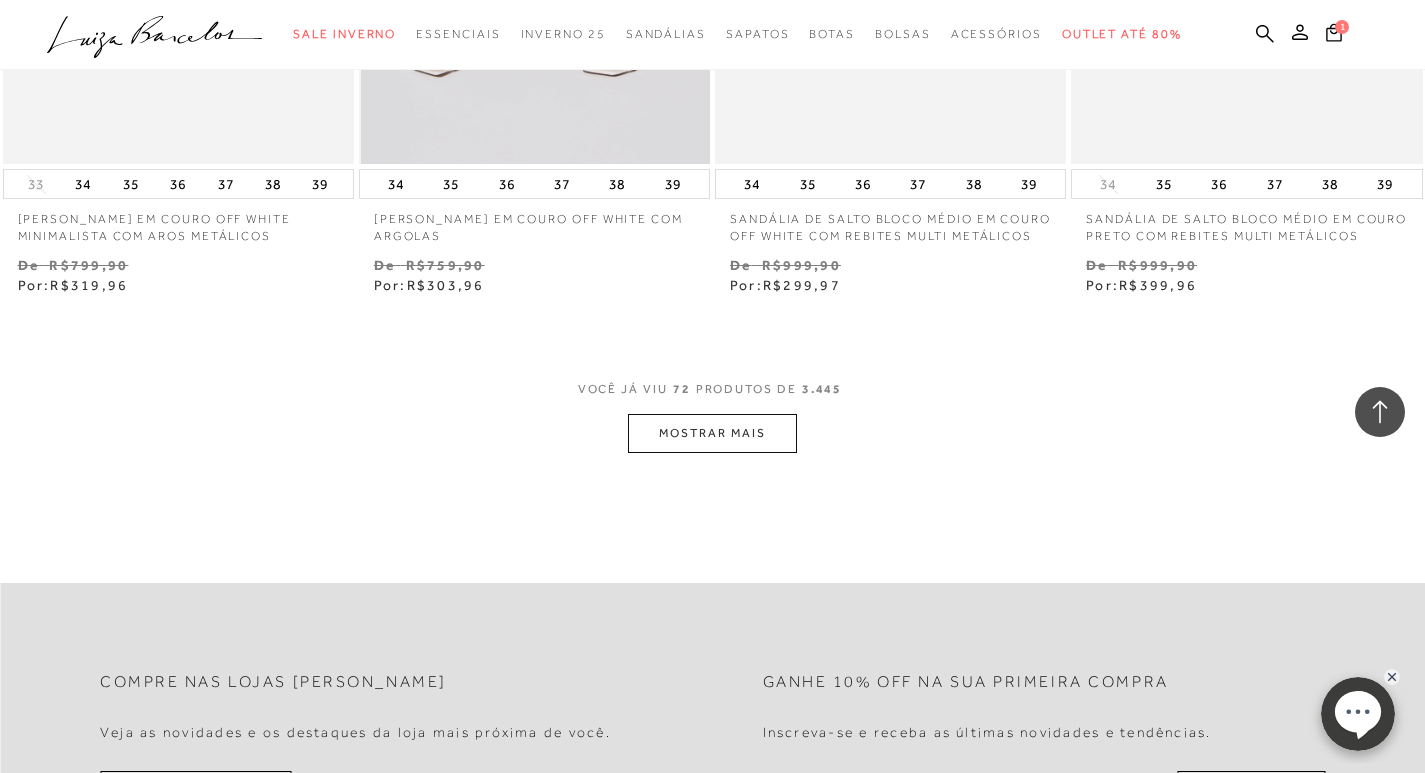 scroll, scrollTop: 12100, scrollLeft: 0, axis: vertical 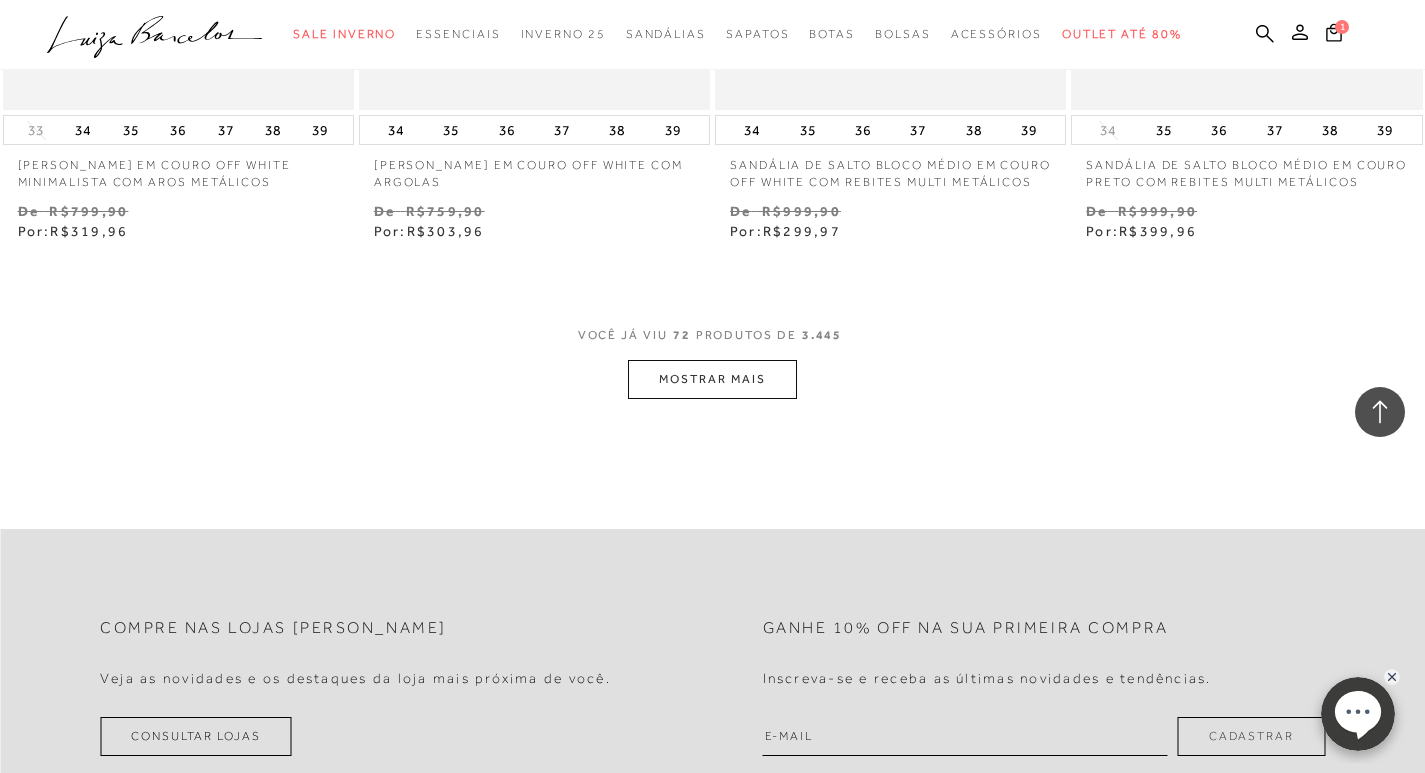 click on "MOSTRAR MAIS" at bounding box center [712, 379] 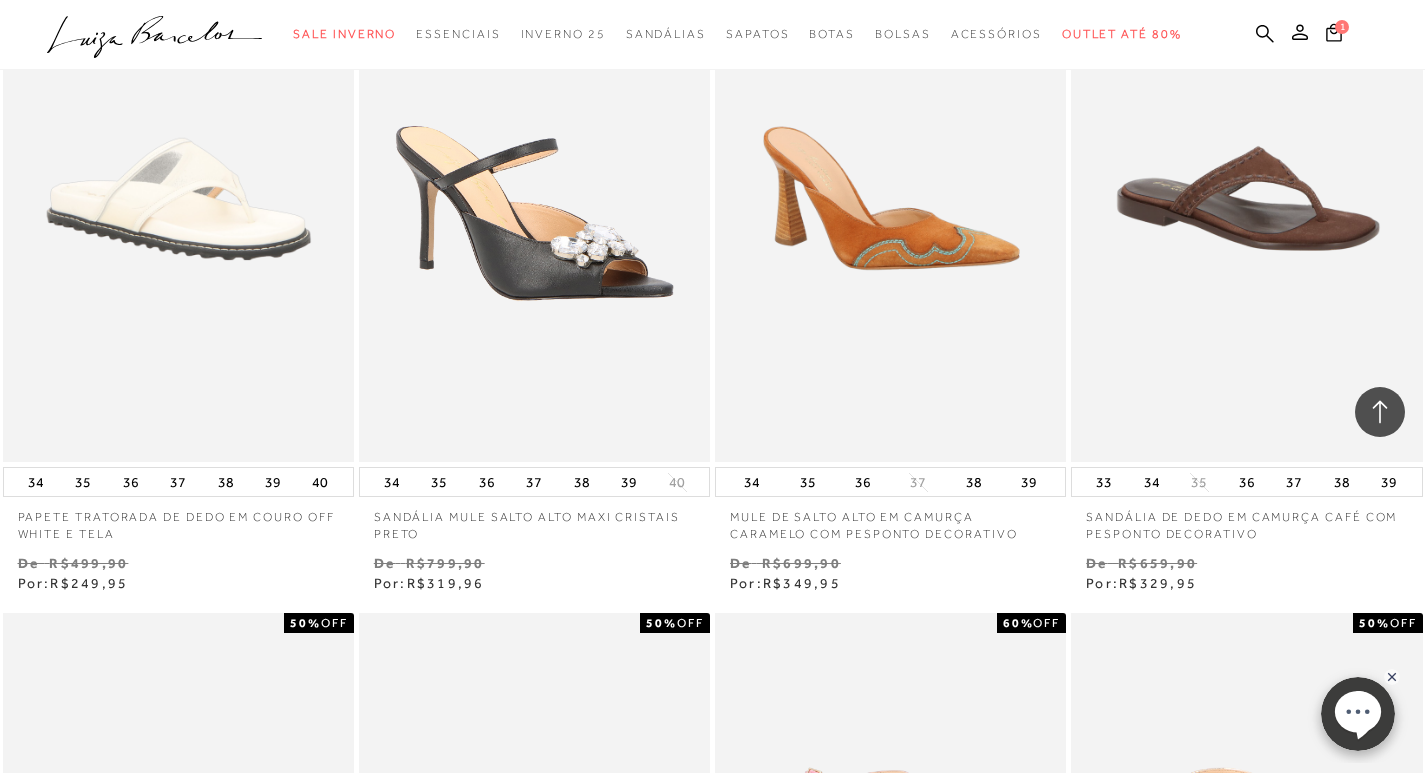 scroll, scrollTop: 13800, scrollLeft: 0, axis: vertical 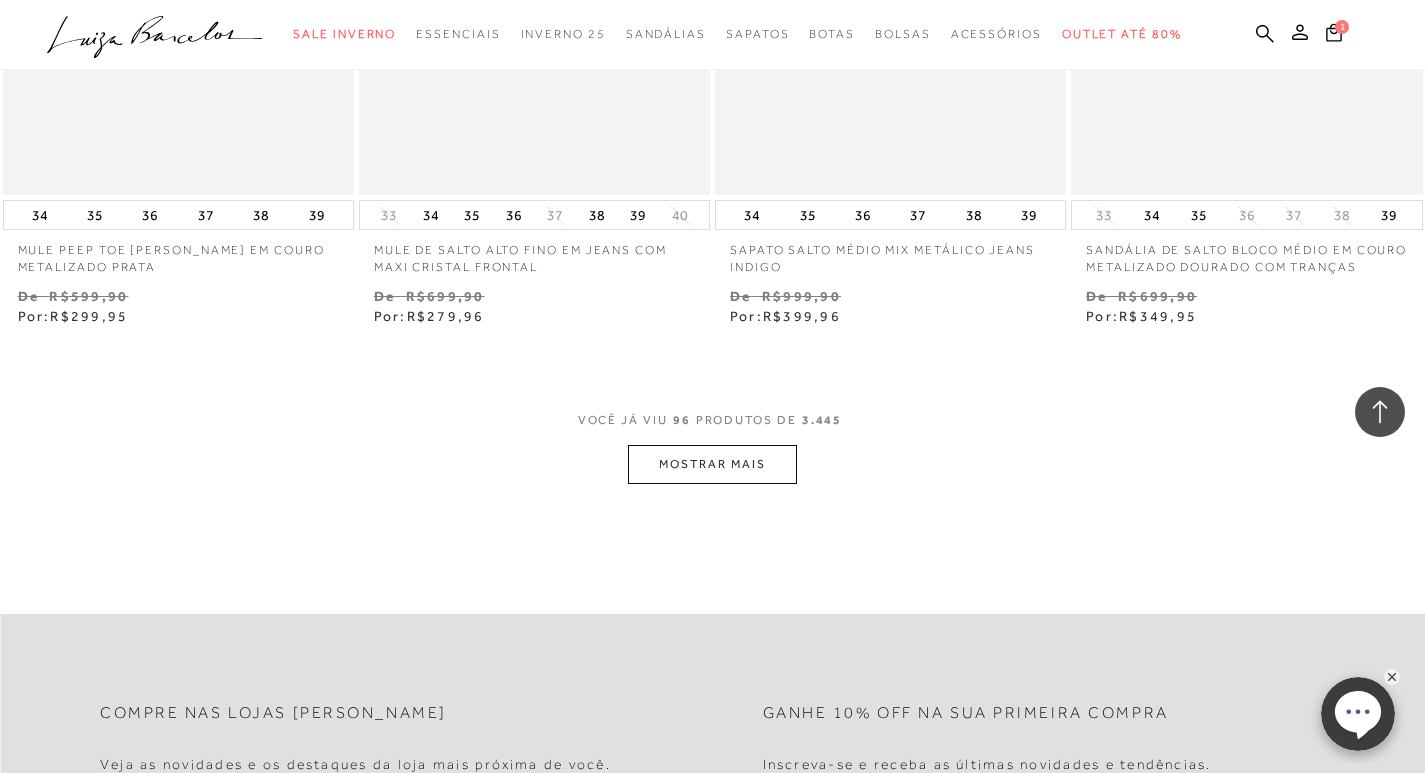 click on "MOSTRAR MAIS" at bounding box center (712, 464) 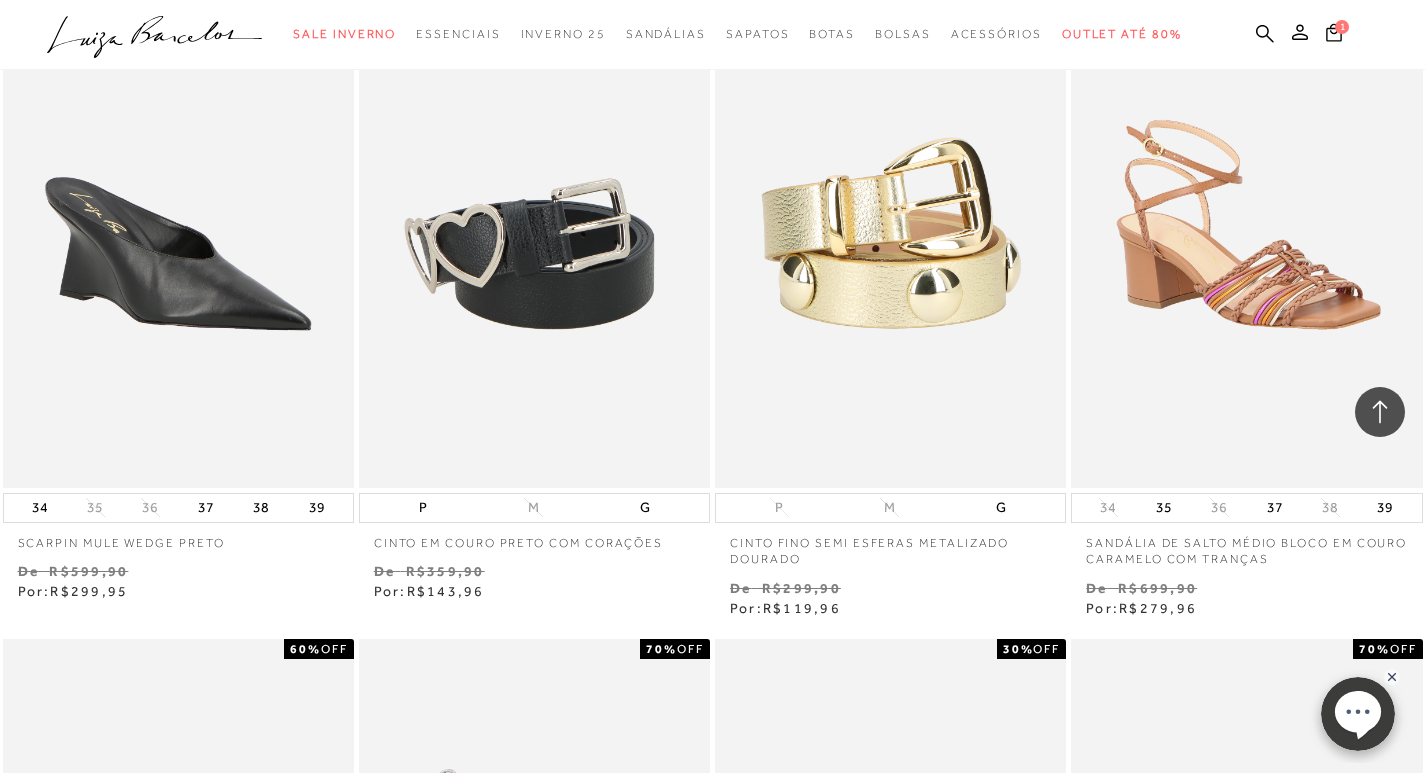 scroll, scrollTop: 17200, scrollLeft: 0, axis: vertical 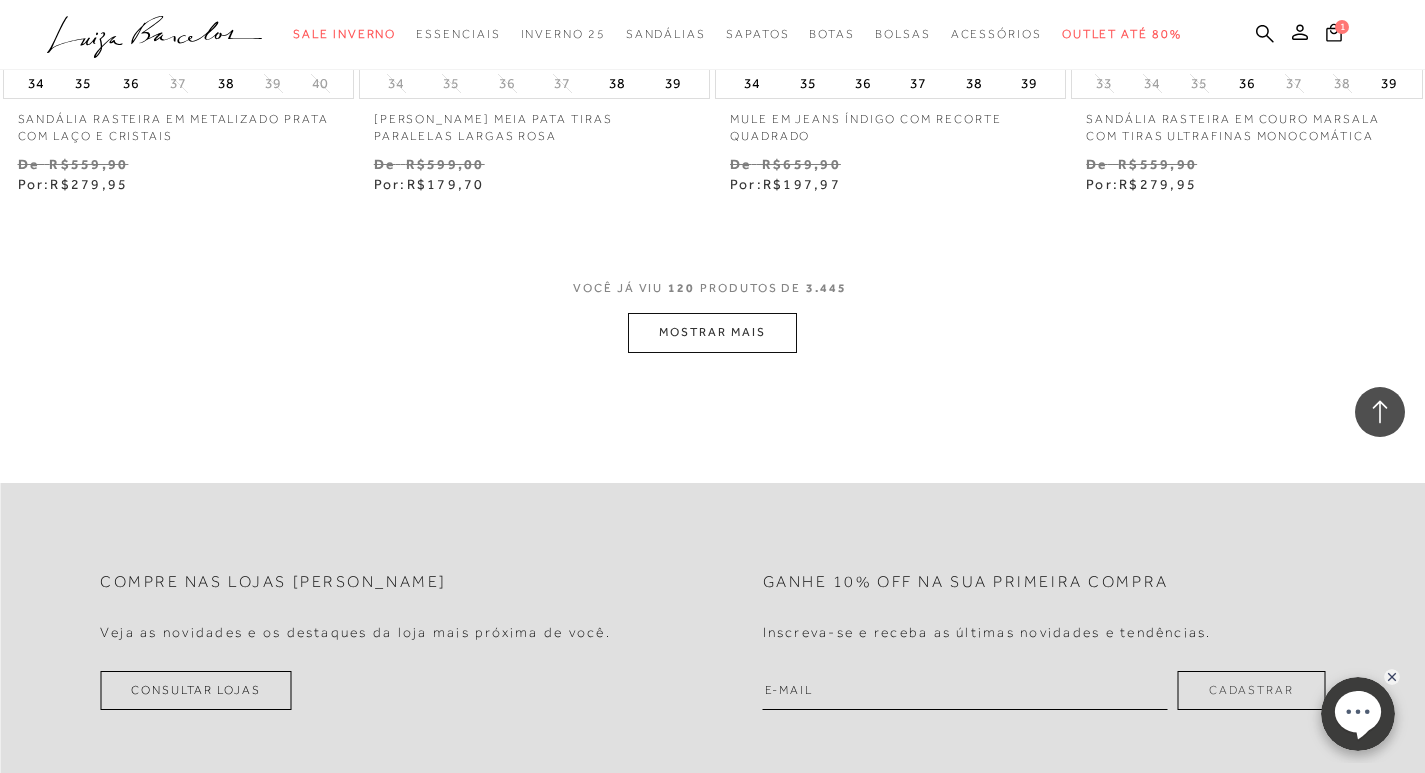 click on "MOSTRAR MAIS" at bounding box center (712, 332) 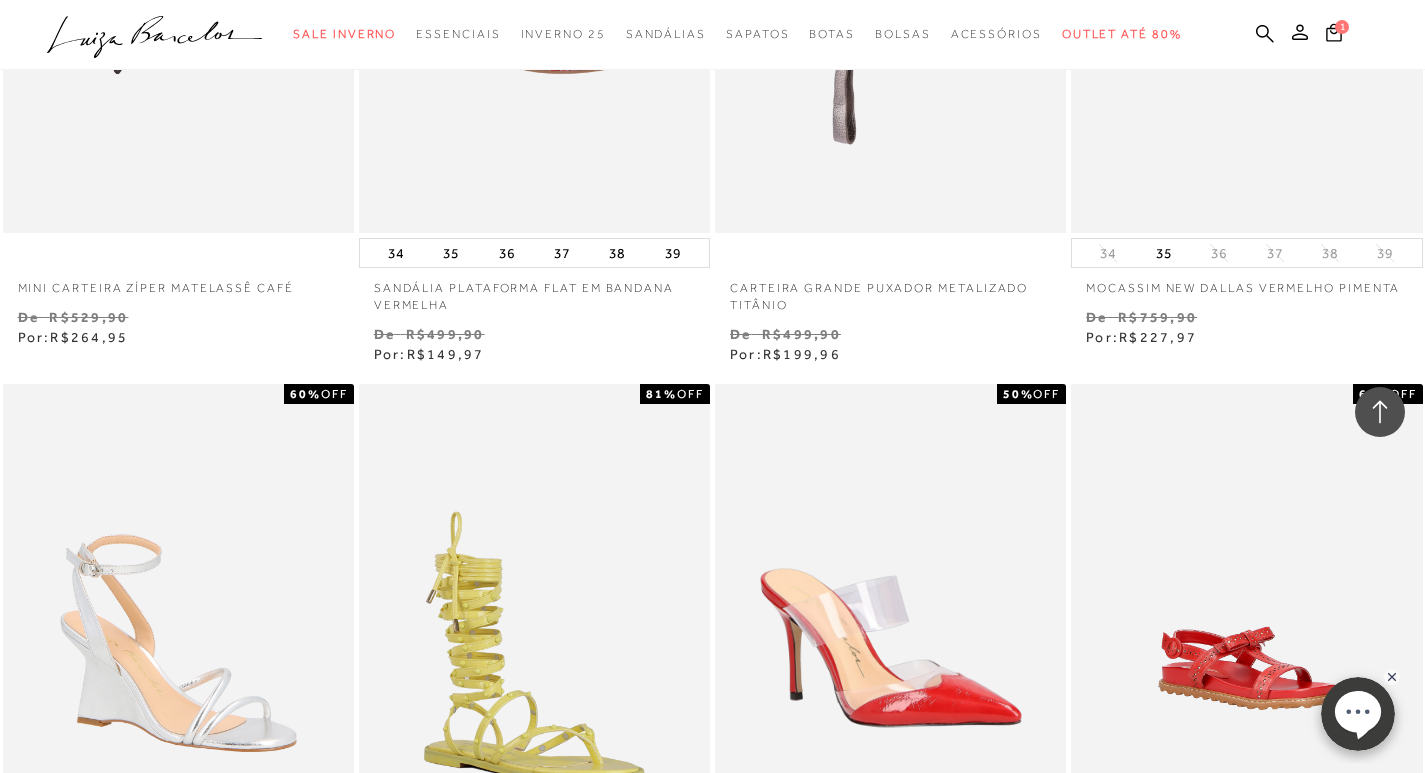 scroll, scrollTop: 21500, scrollLeft: 0, axis: vertical 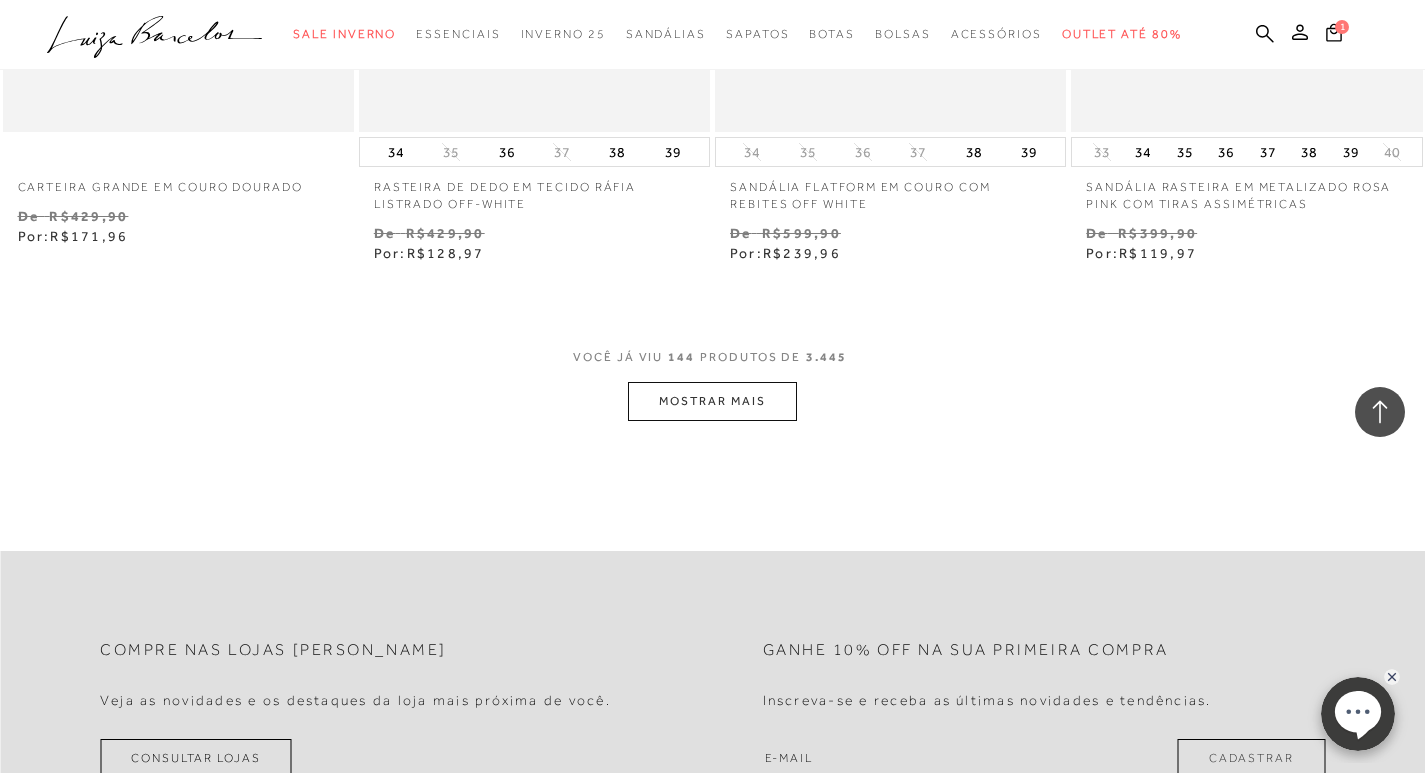 click on "MOSTRAR MAIS" at bounding box center (712, 401) 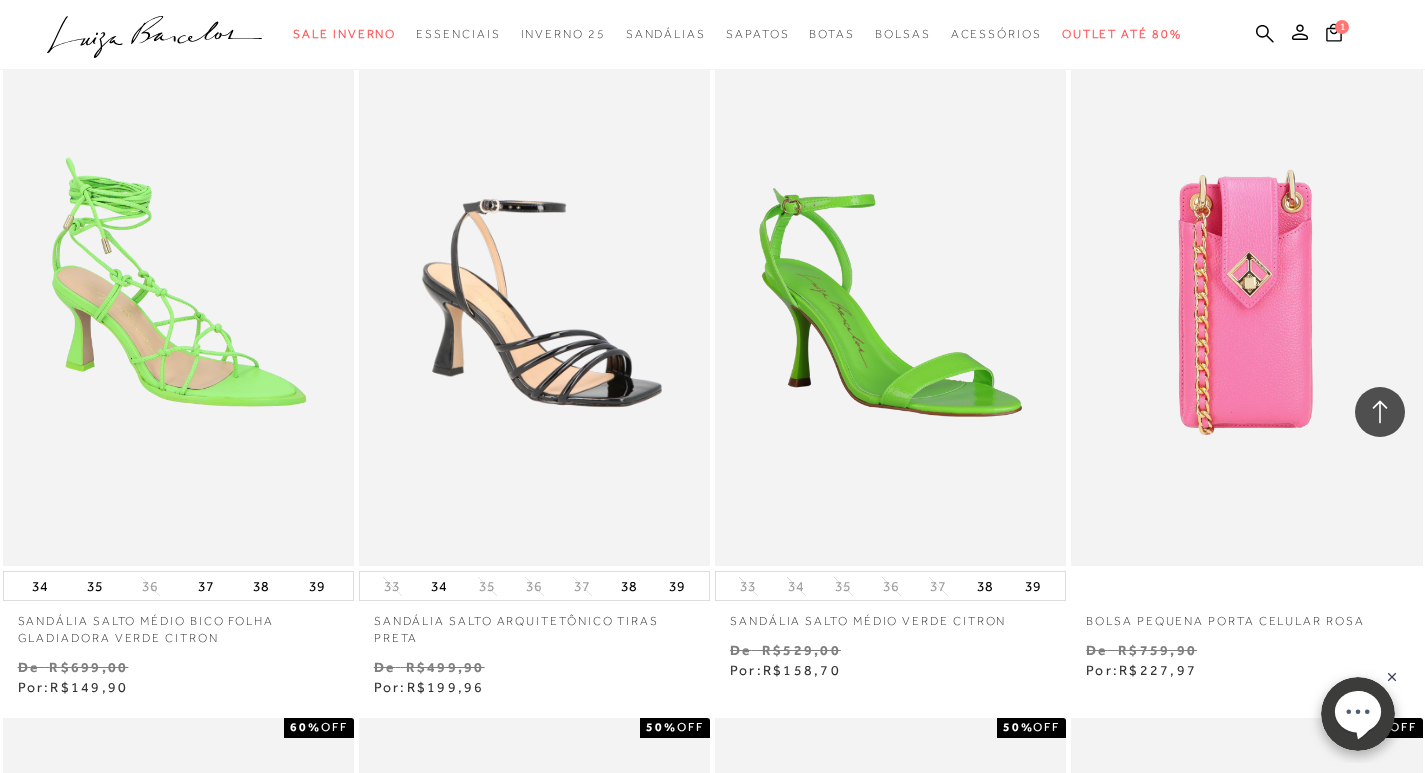 scroll, scrollTop: 26000, scrollLeft: 0, axis: vertical 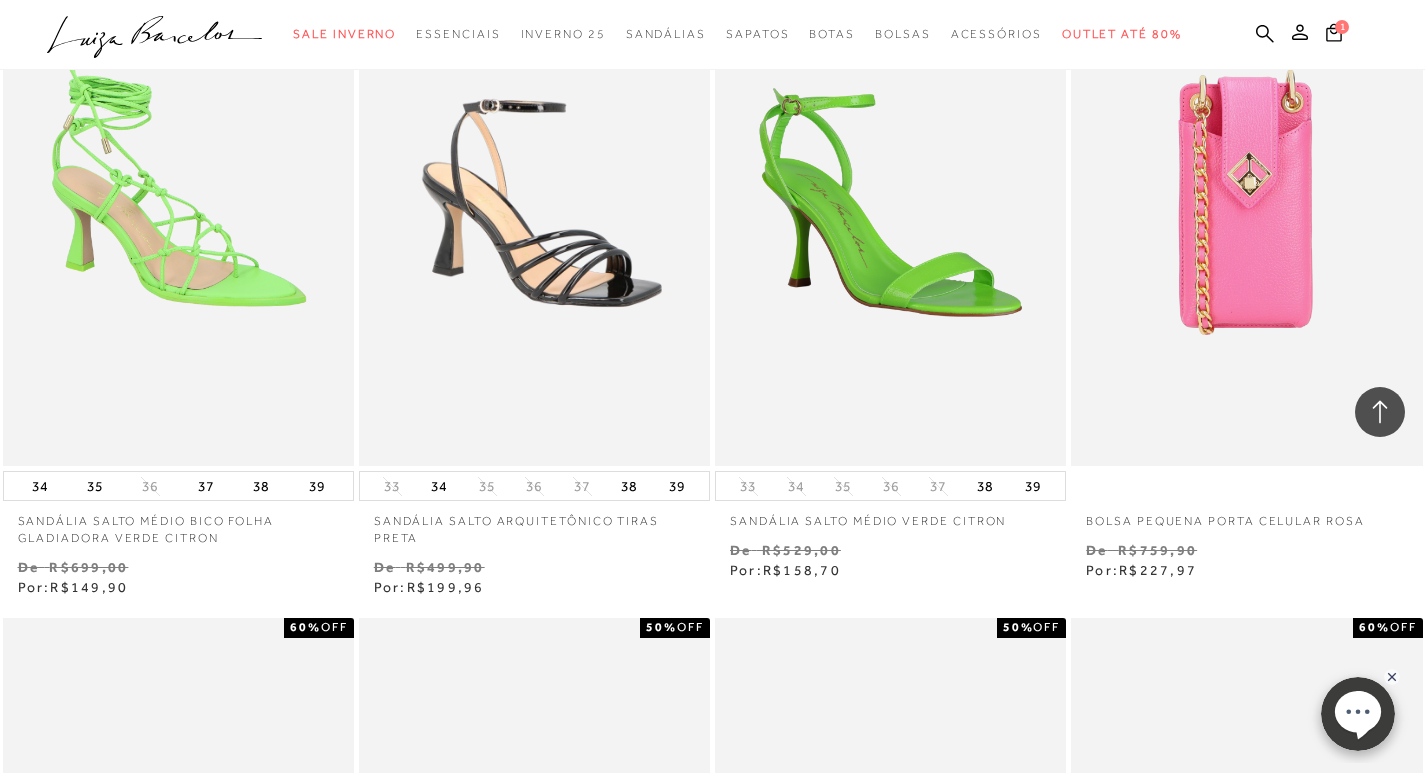 drag, startPoint x: 515, startPoint y: 285, endPoint x: 714, endPoint y: 254, distance: 201.4001 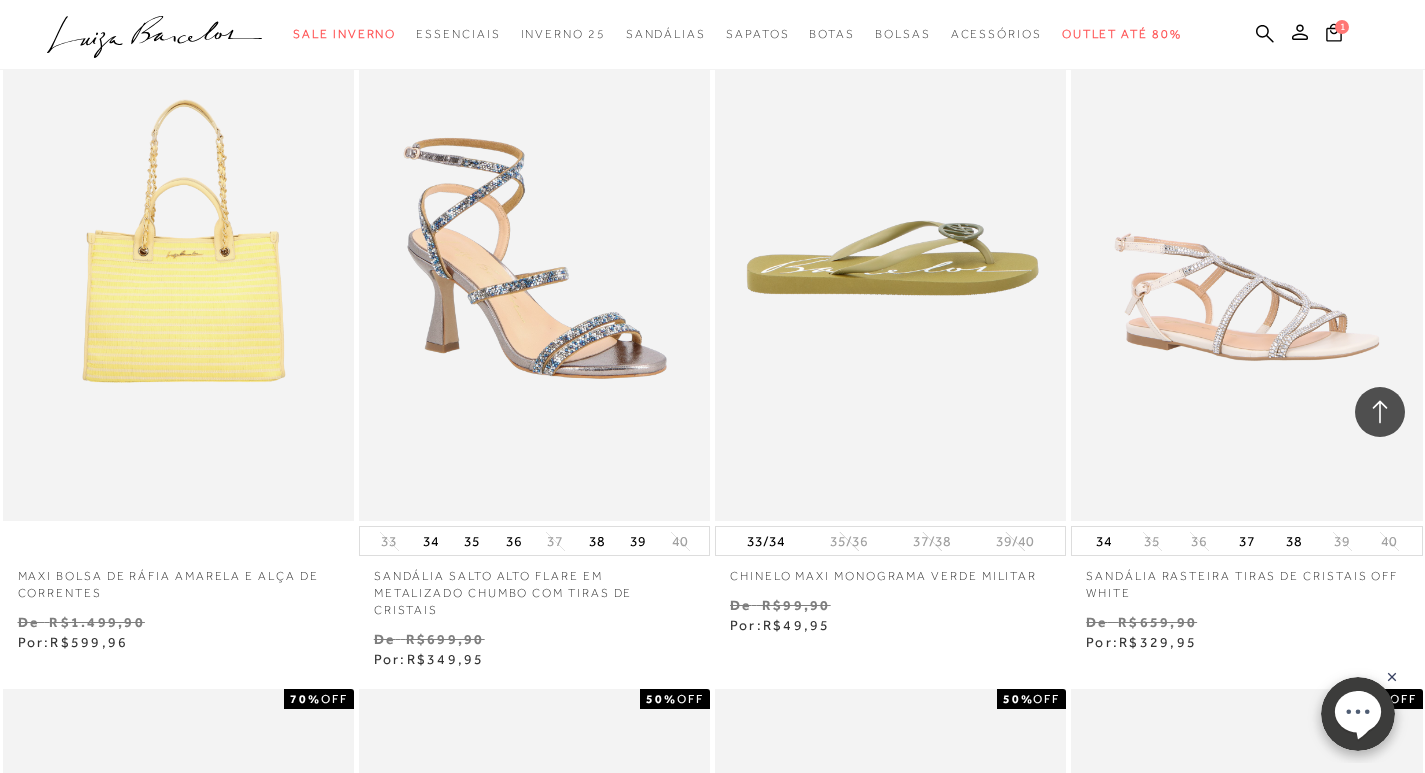 scroll, scrollTop: 27300, scrollLeft: 0, axis: vertical 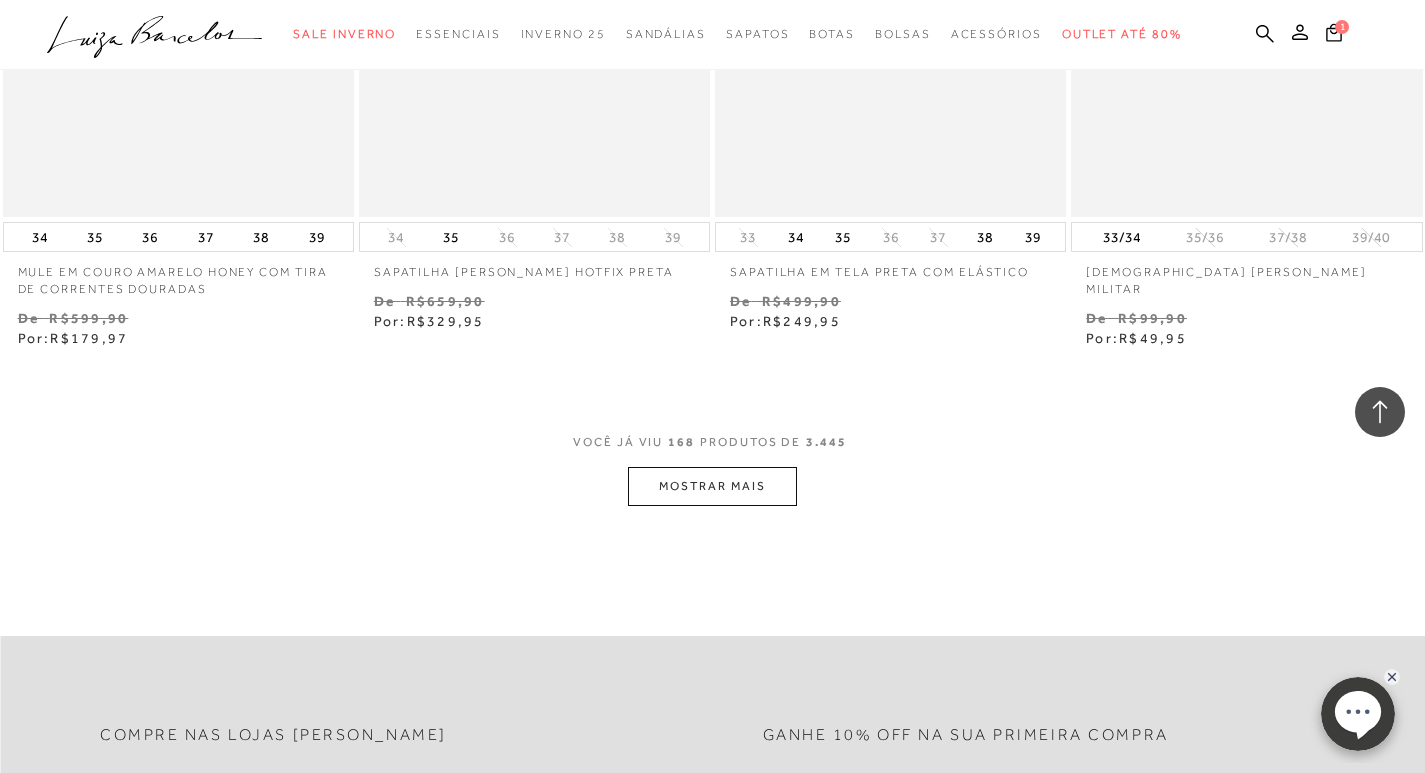 click on "MOSTRAR MAIS" at bounding box center (712, 486) 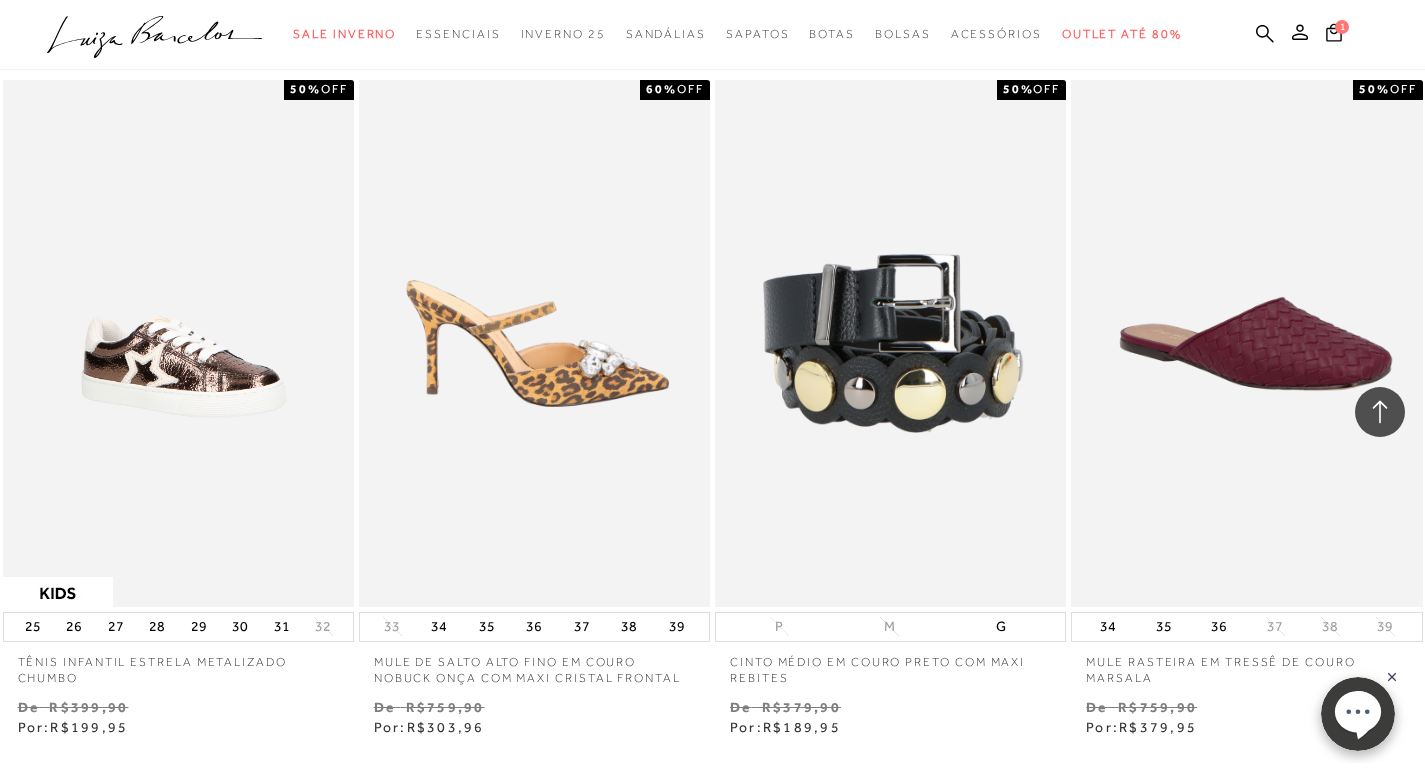 scroll, scrollTop: 32300, scrollLeft: 0, axis: vertical 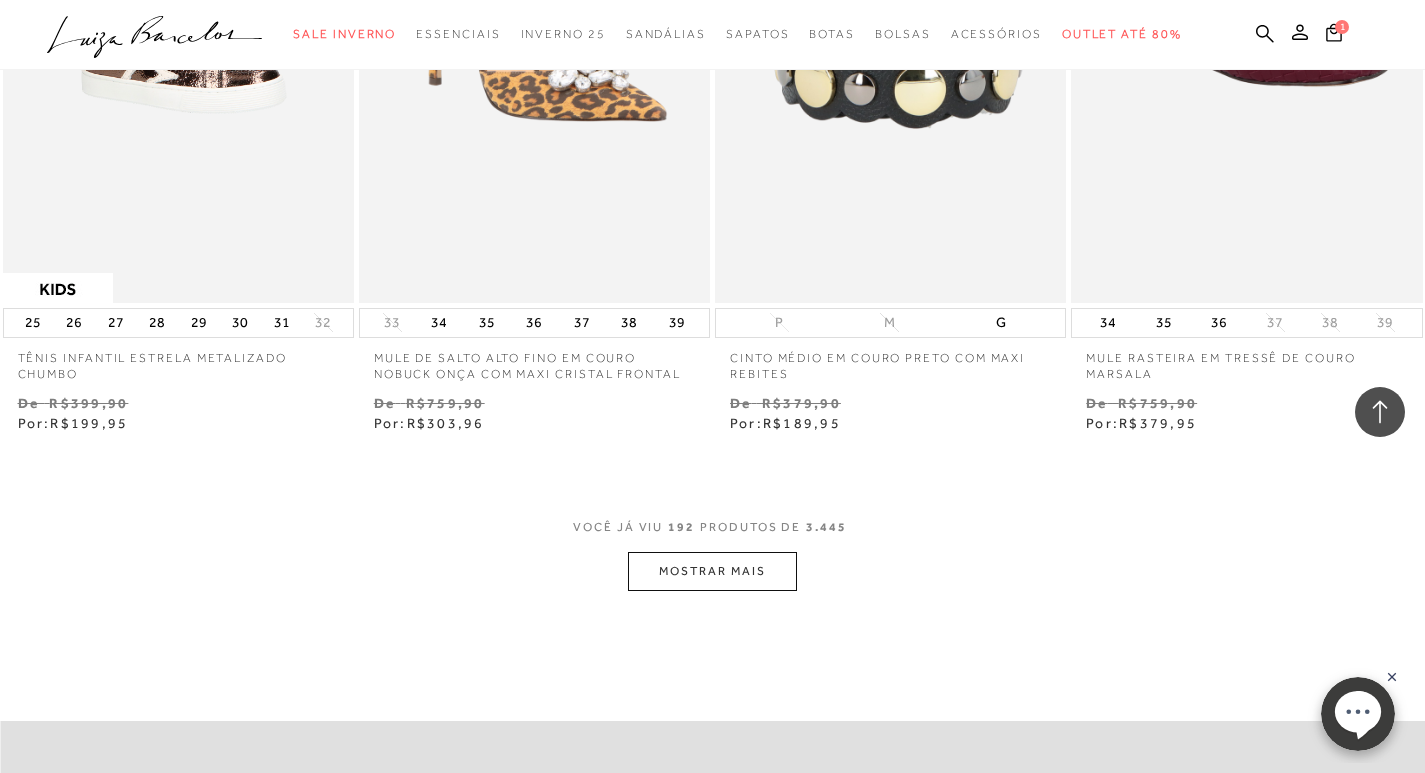 click on "MOSTRAR MAIS" at bounding box center (712, 571) 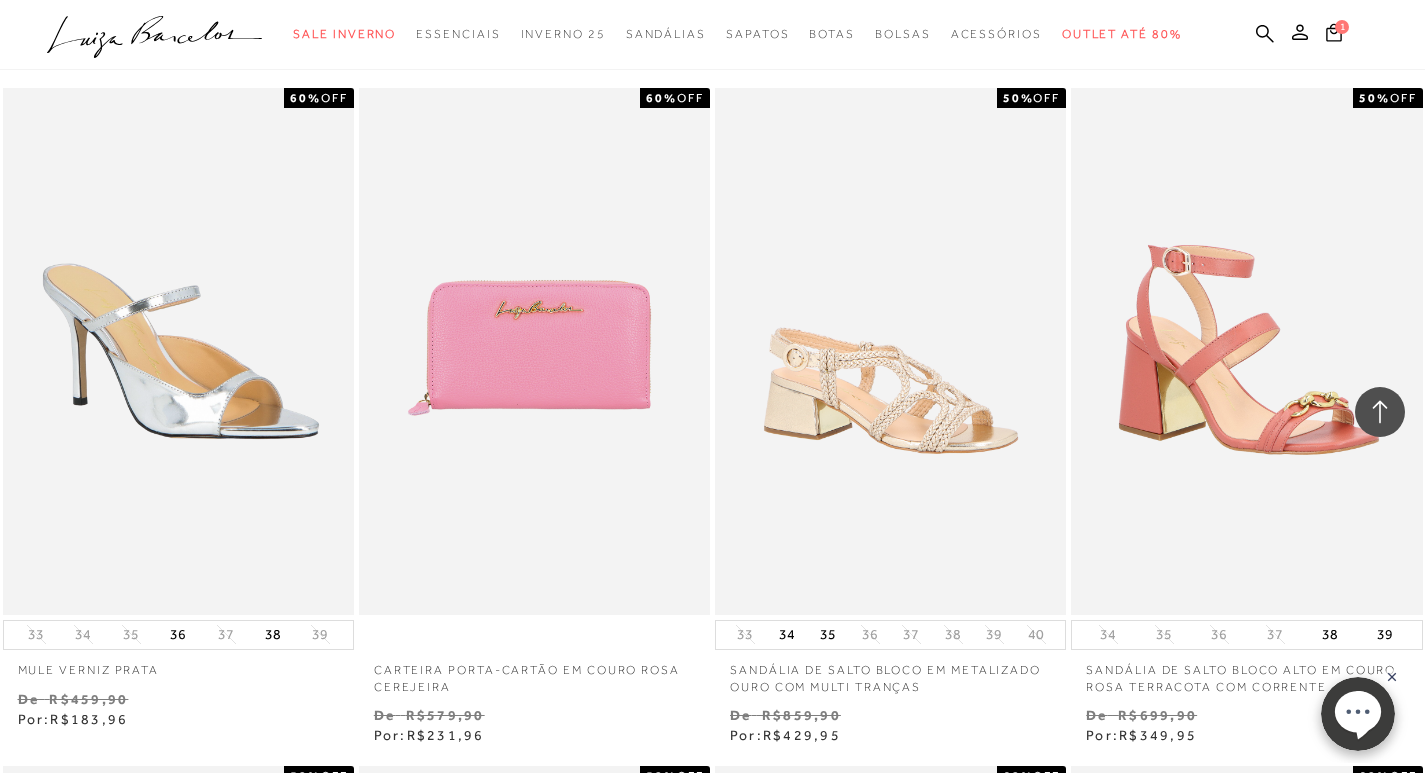 scroll, scrollTop: 34800, scrollLeft: 0, axis: vertical 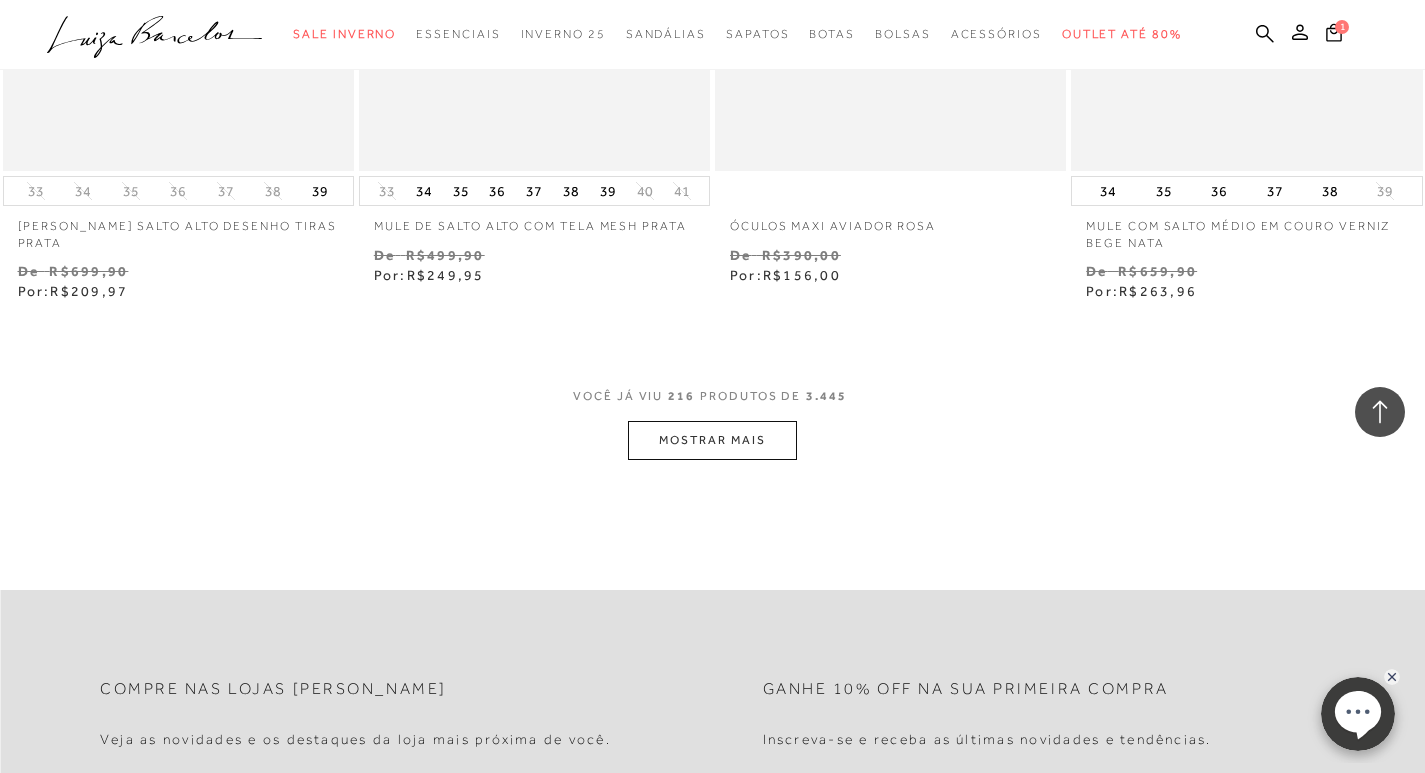 click on "MOSTRAR MAIS" at bounding box center (712, 440) 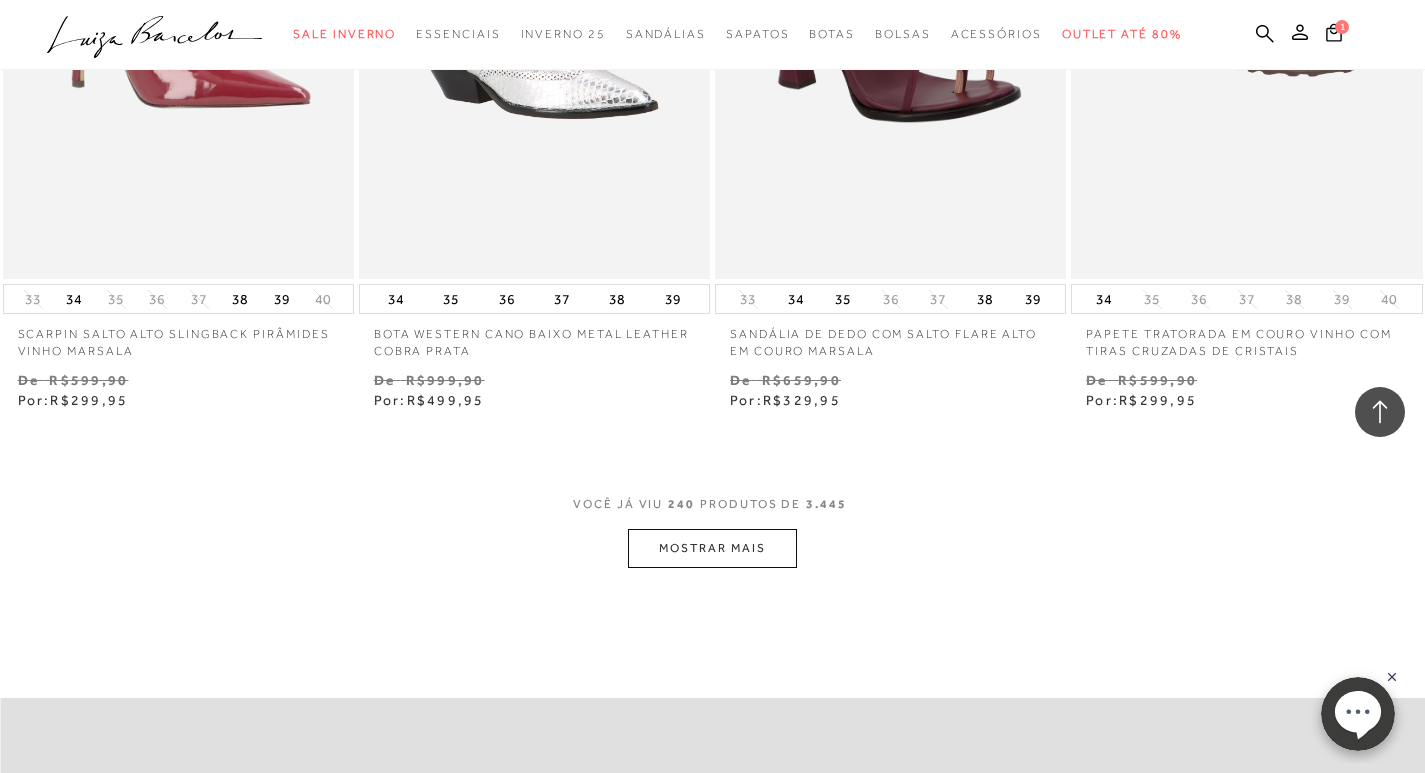scroll, scrollTop: 40500, scrollLeft: 0, axis: vertical 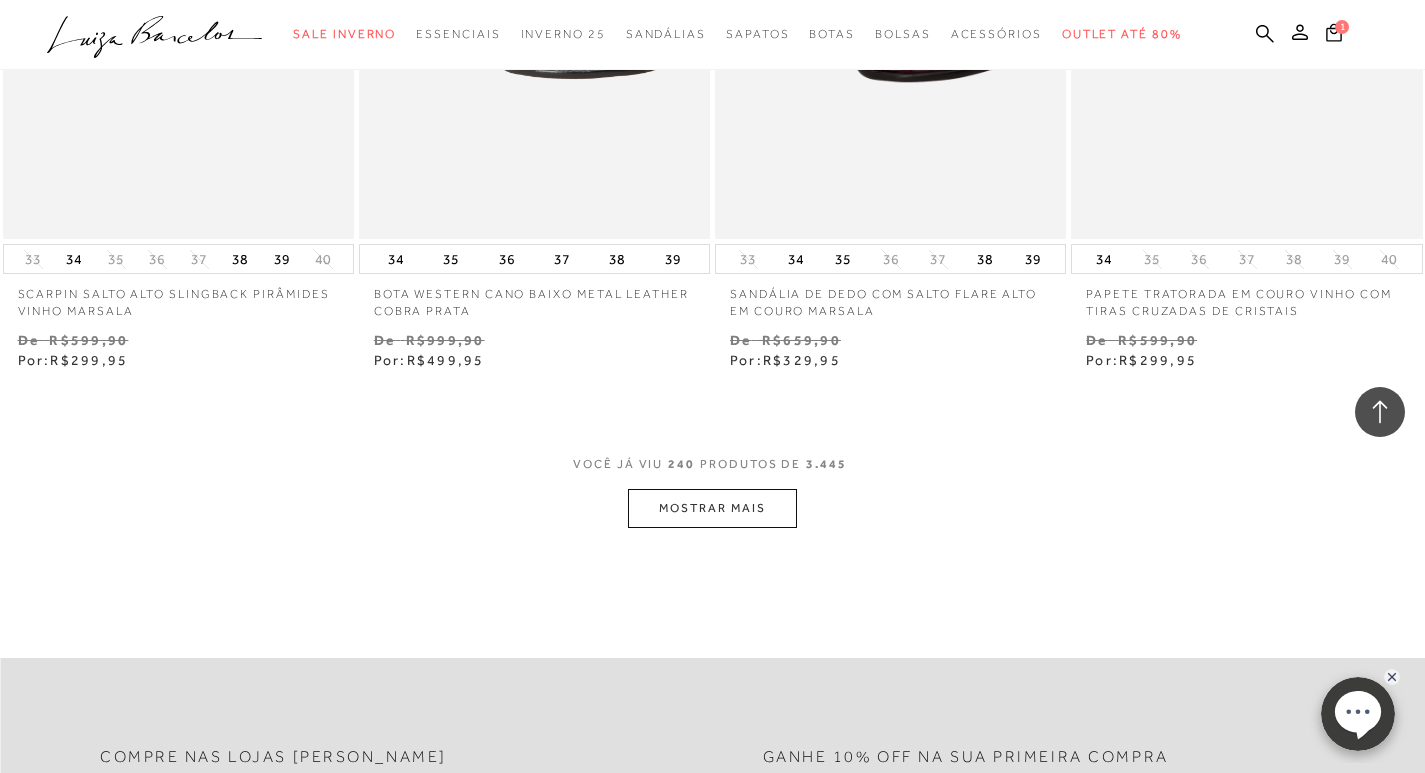 click on "MOSTRAR MAIS" at bounding box center (712, 508) 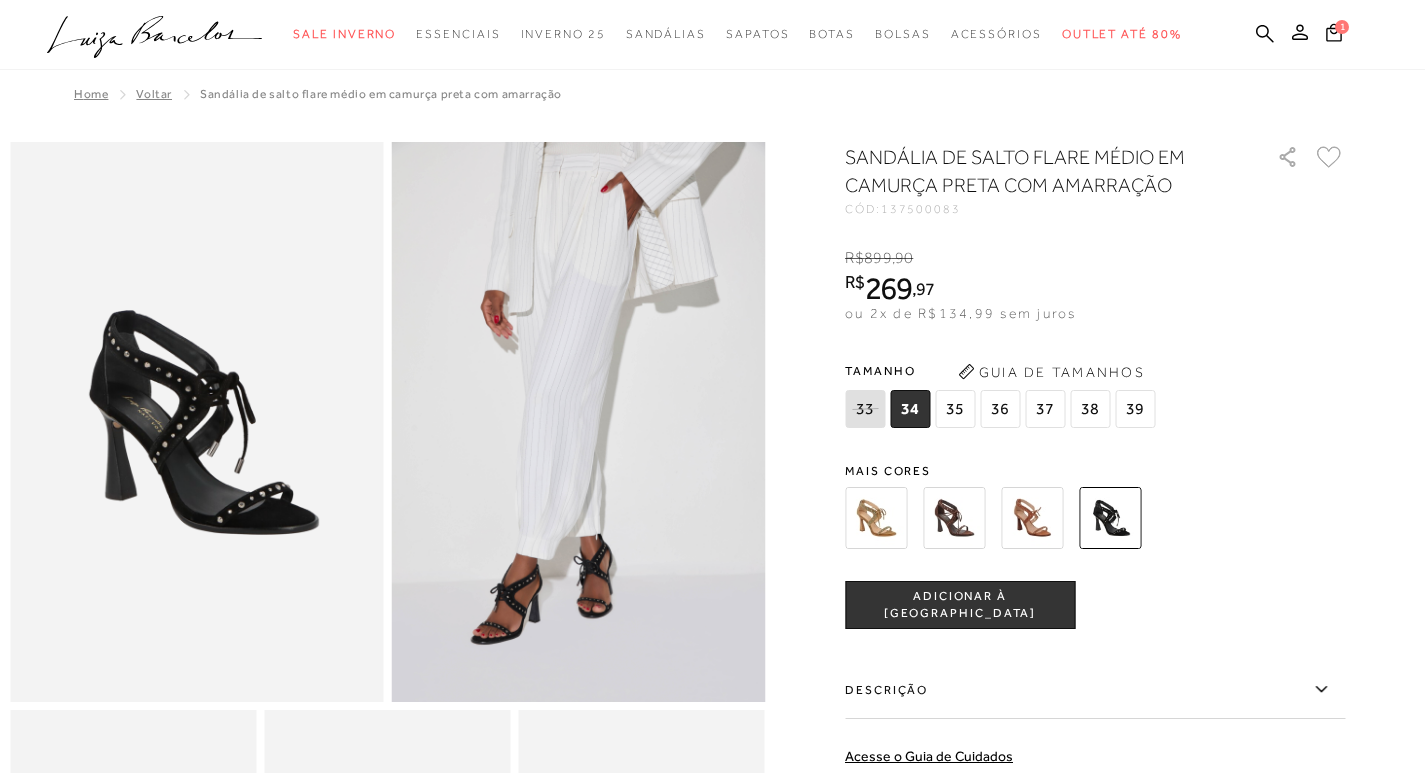 scroll, scrollTop: 0, scrollLeft: 0, axis: both 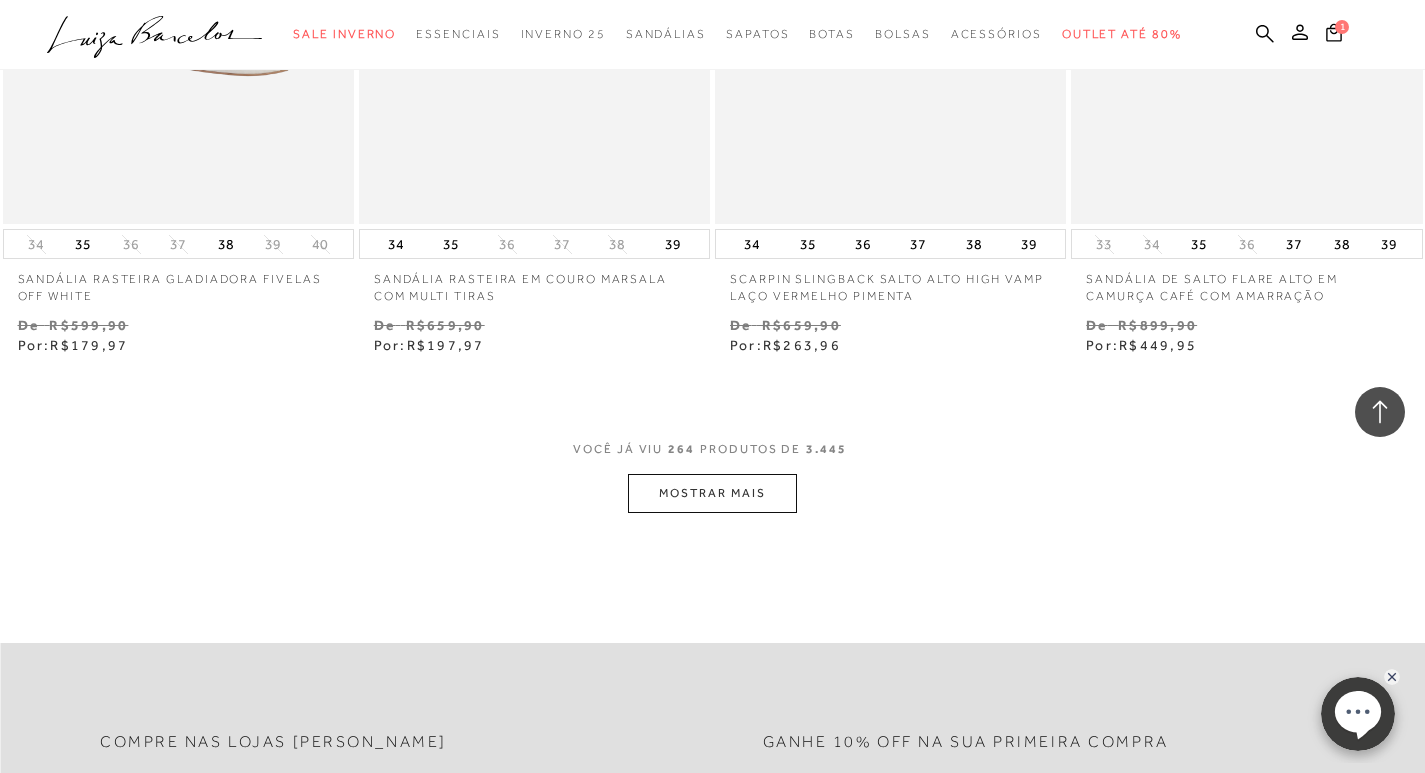 click on "MOSTRAR MAIS" at bounding box center (712, 493) 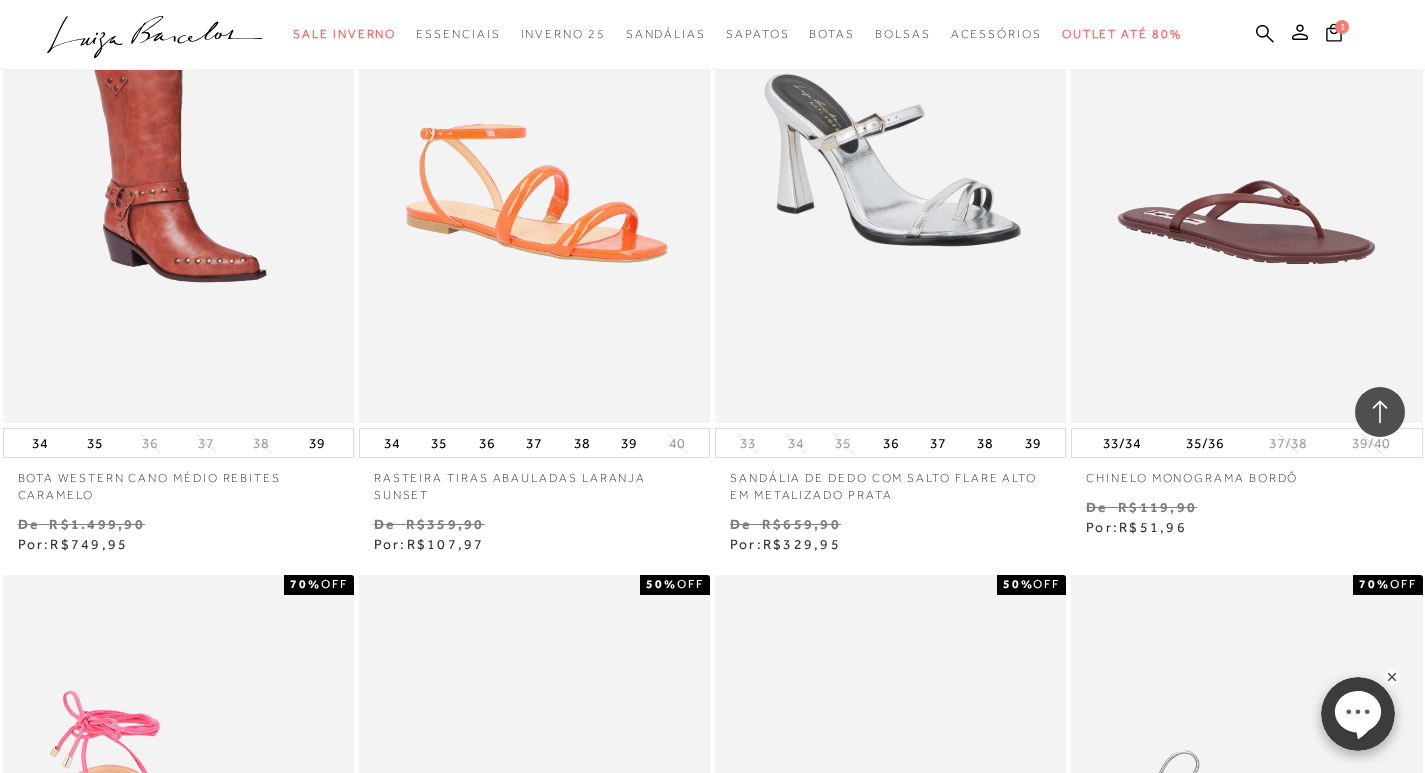 scroll, scrollTop: 45000, scrollLeft: 0, axis: vertical 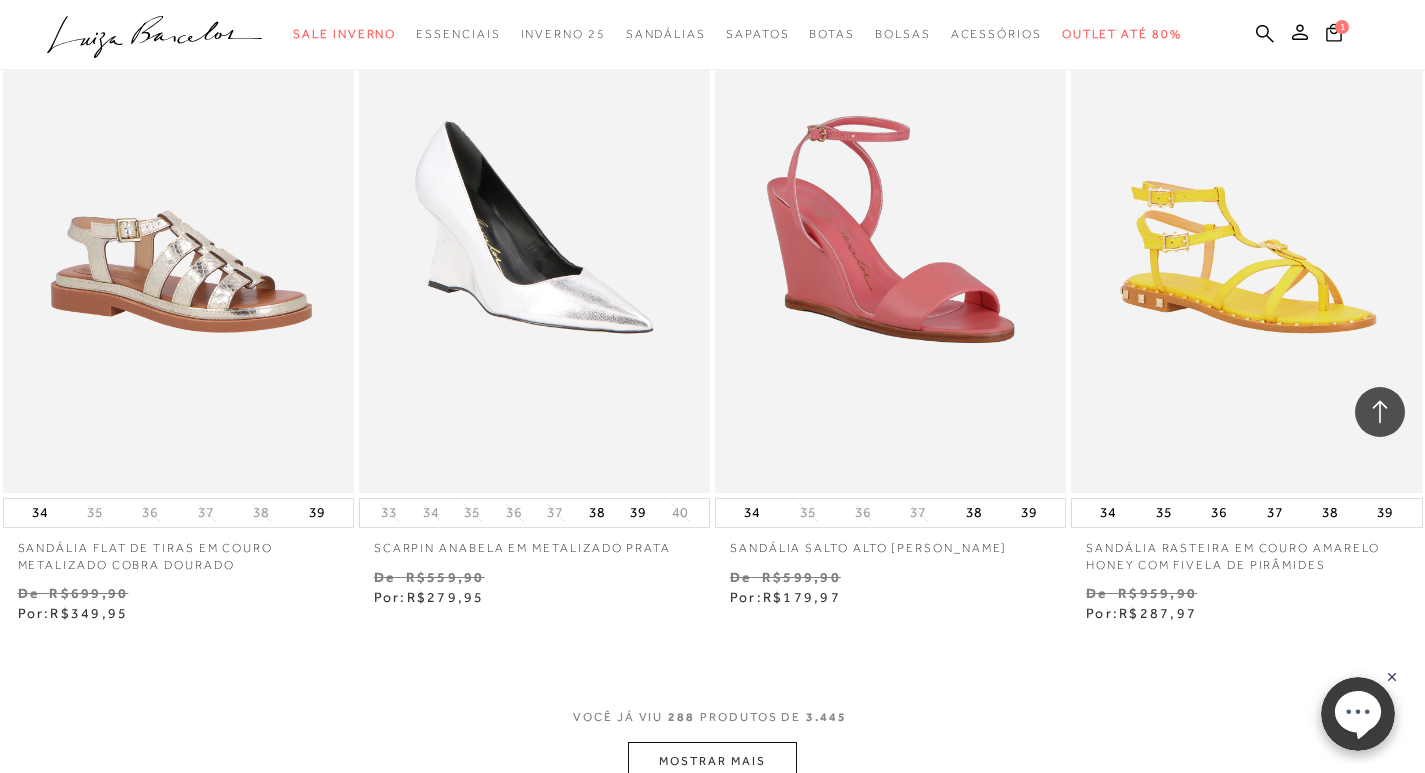 click on "SCARPIN ANABELA EM METALIZADO PRATA
50%
OFF 33 34 35" at bounding box center (534, 286) 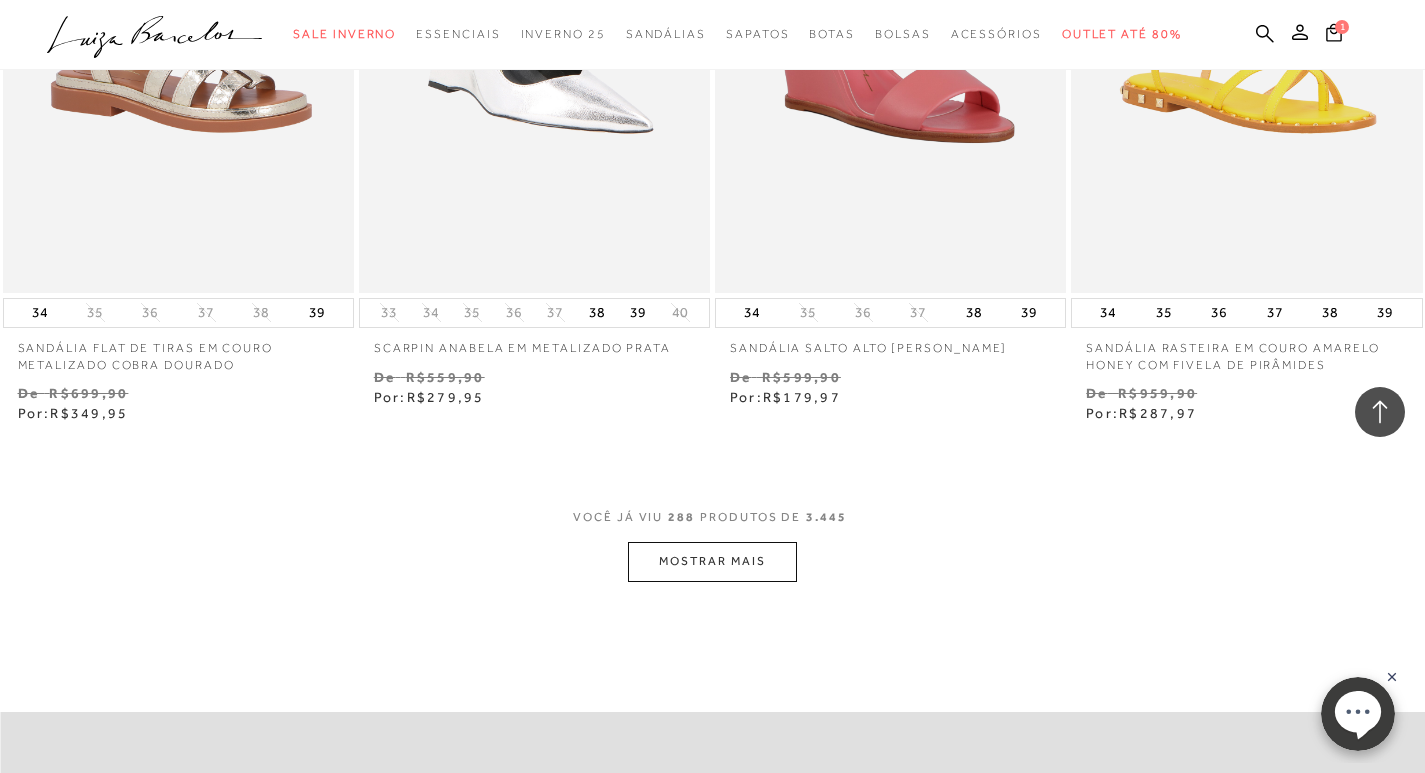 click on "MOSTRAR MAIS" at bounding box center (712, 561) 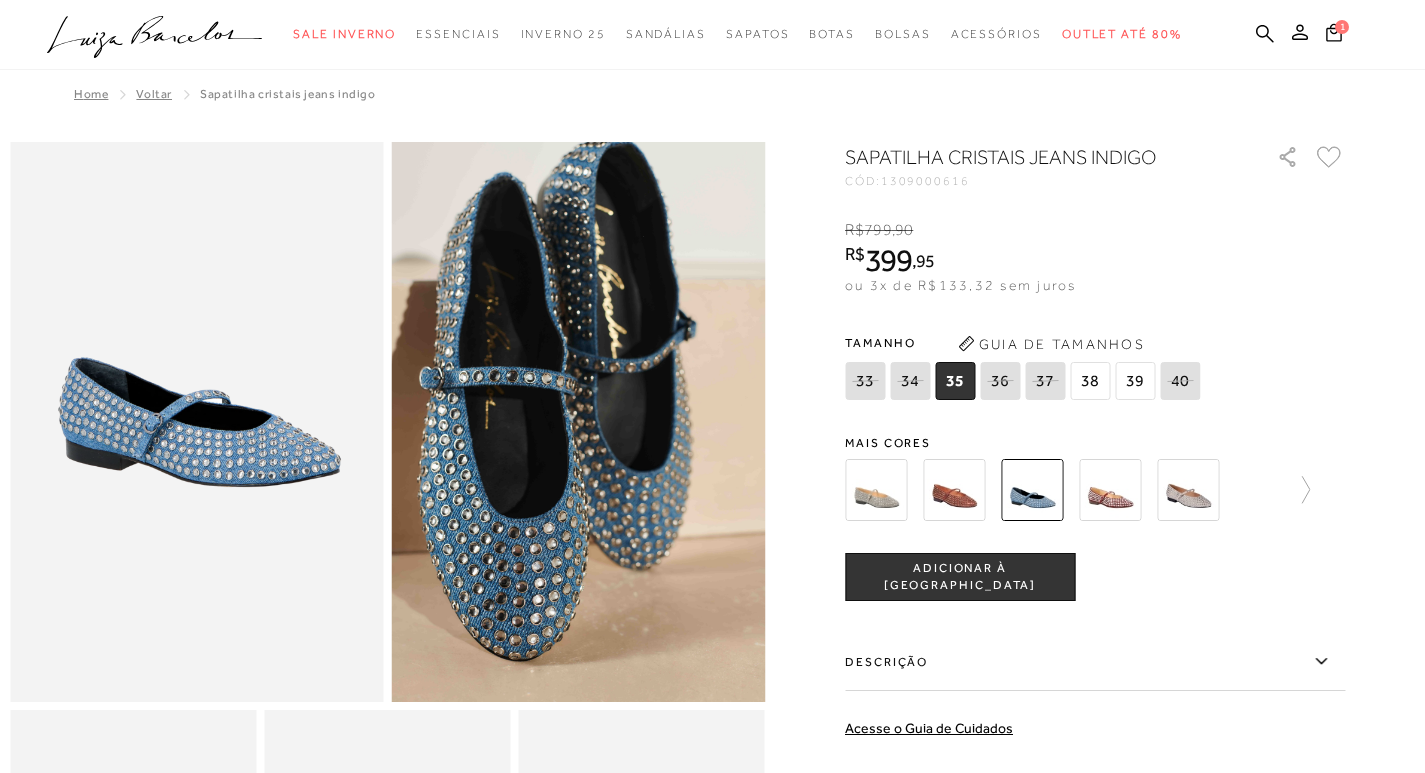 scroll, scrollTop: 0, scrollLeft: 0, axis: both 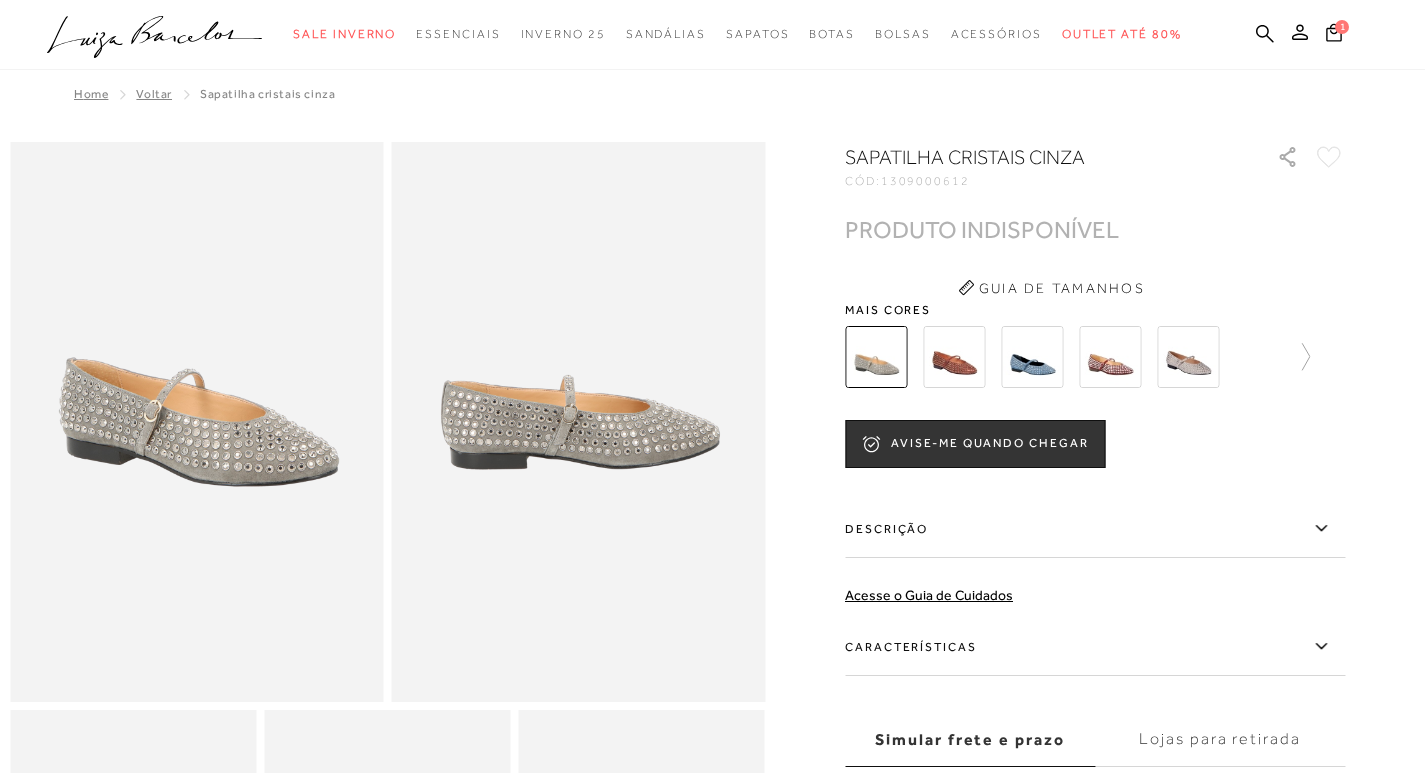 click at bounding box center [954, 357] 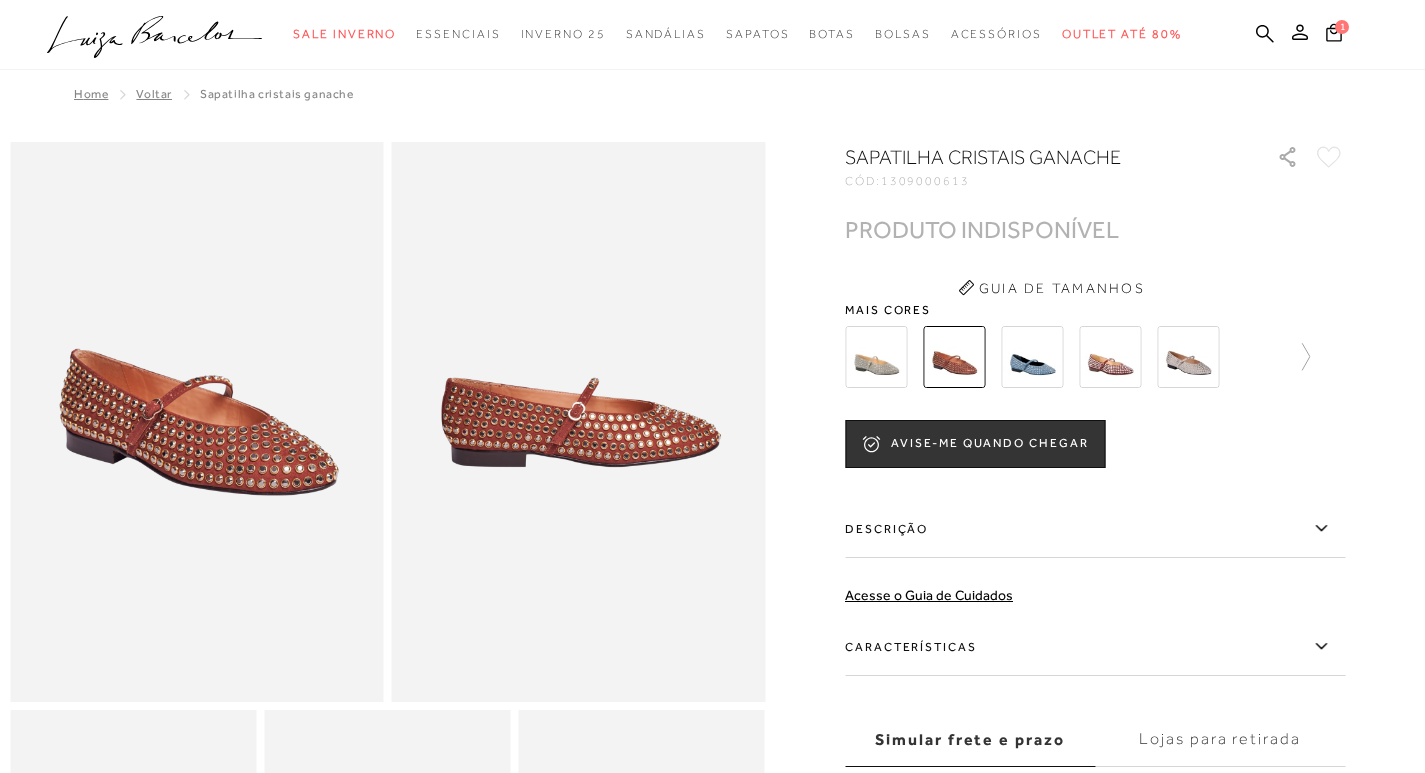 scroll, scrollTop: 0, scrollLeft: 0, axis: both 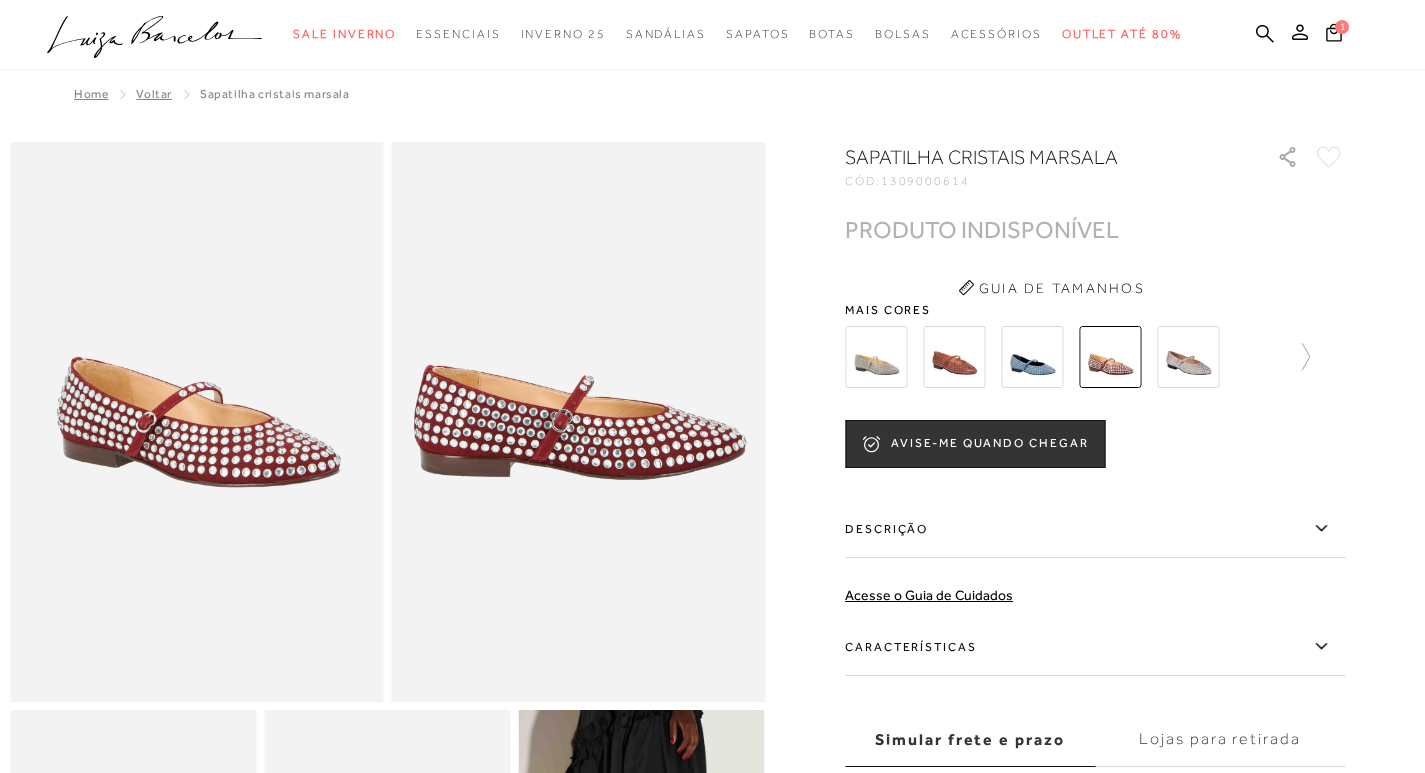 click at bounding box center (1188, 357) 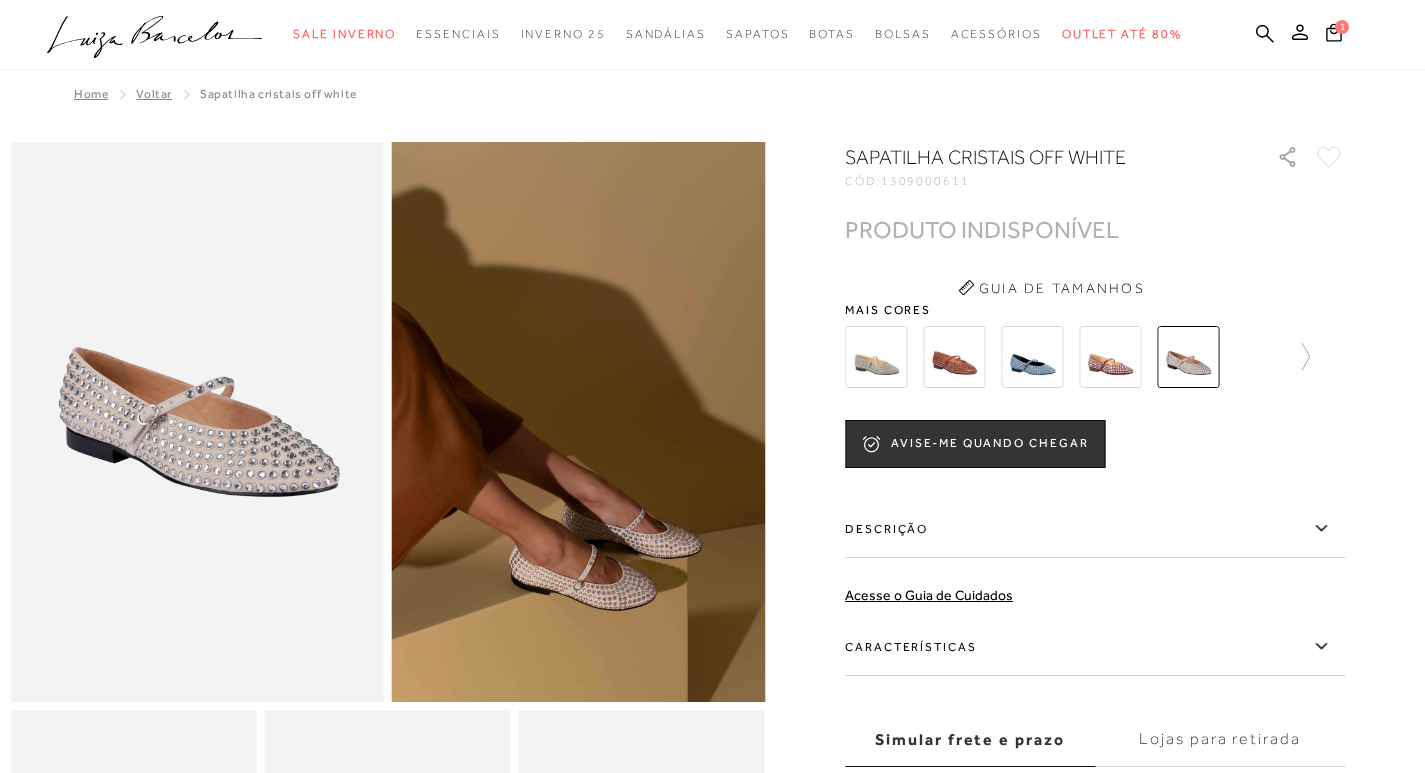 scroll, scrollTop: 0, scrollLeft: 0, axis: both 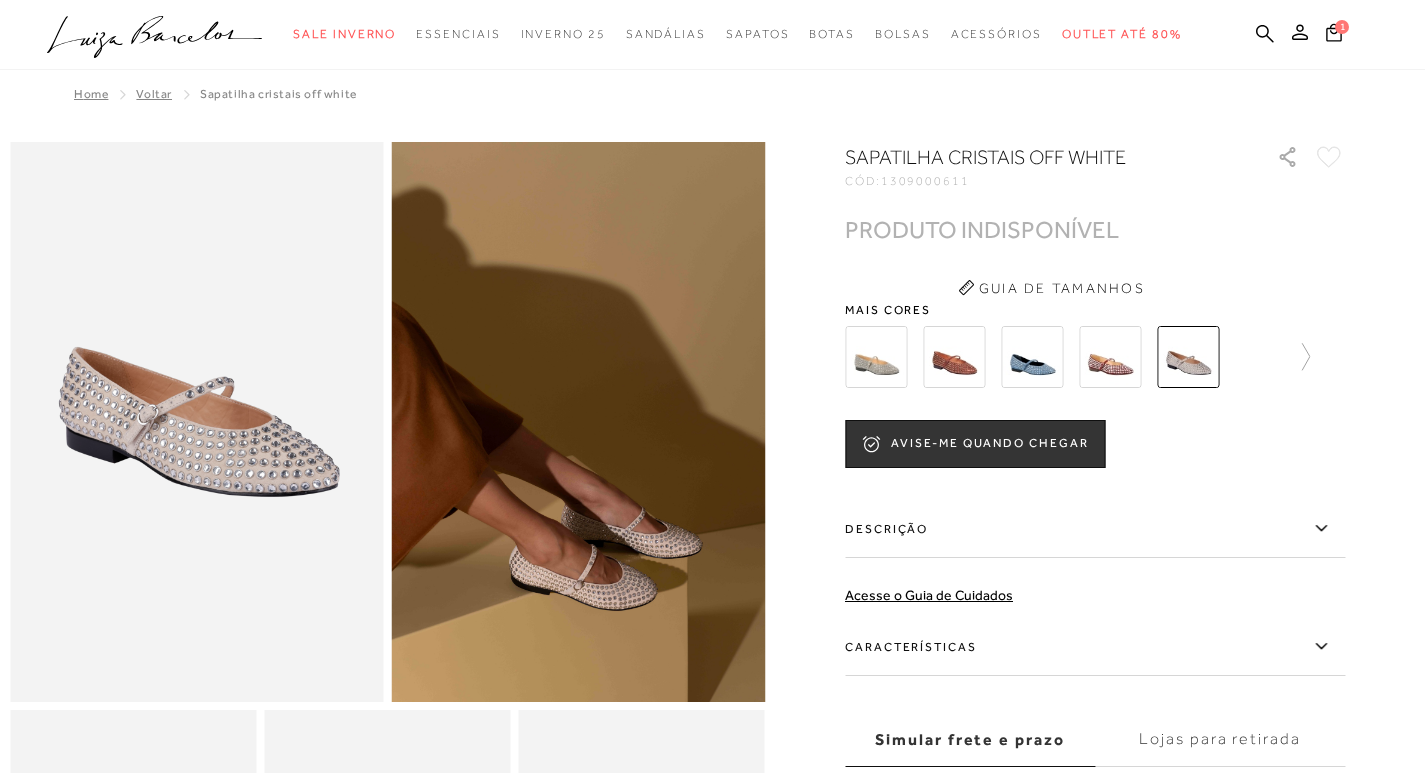 click at bounding box center [1032, 357] 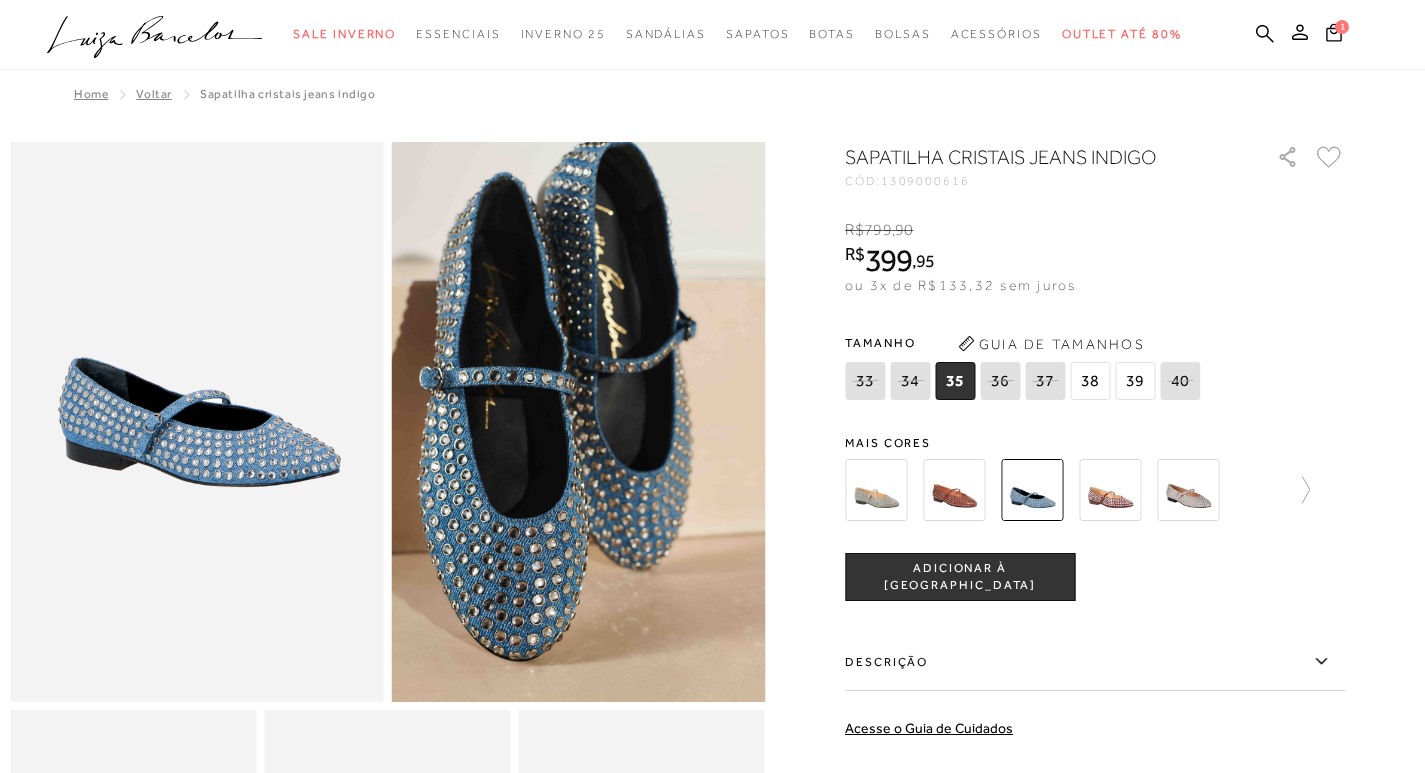 scroll, scrollTop: 0, scrollLeft: 0, axis: both 